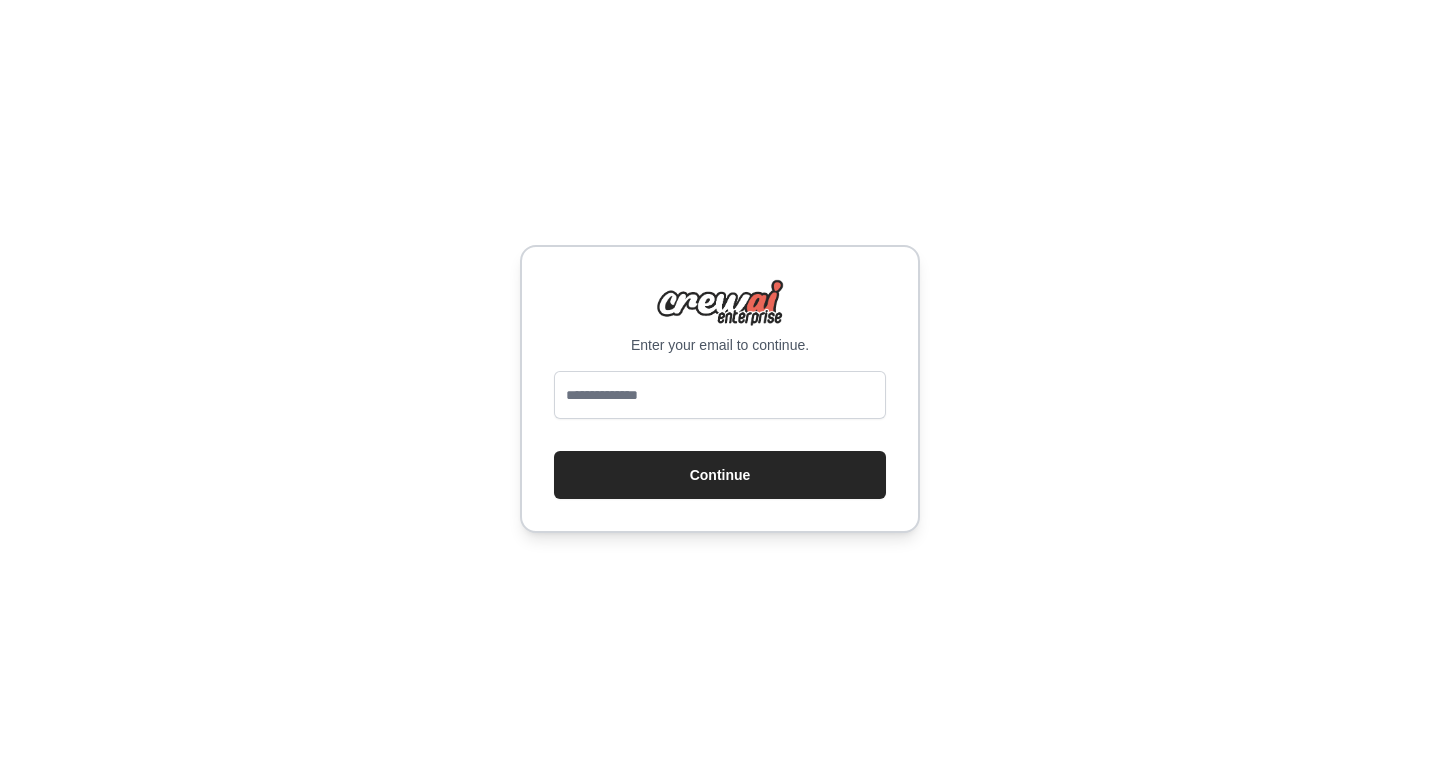 scroll, scrollTop: 0, scrollLeft: 0, axis: both 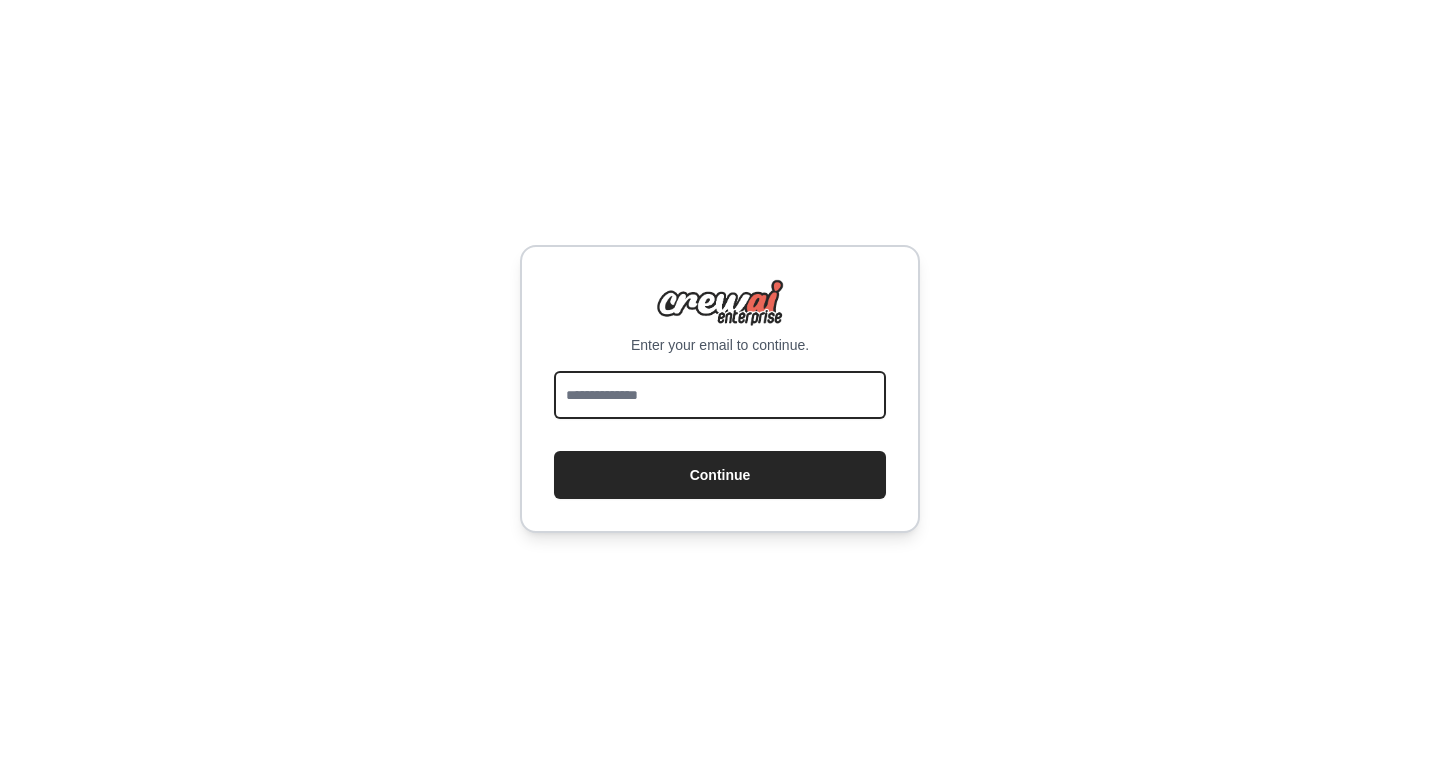 click at bounding box center [720, 395] 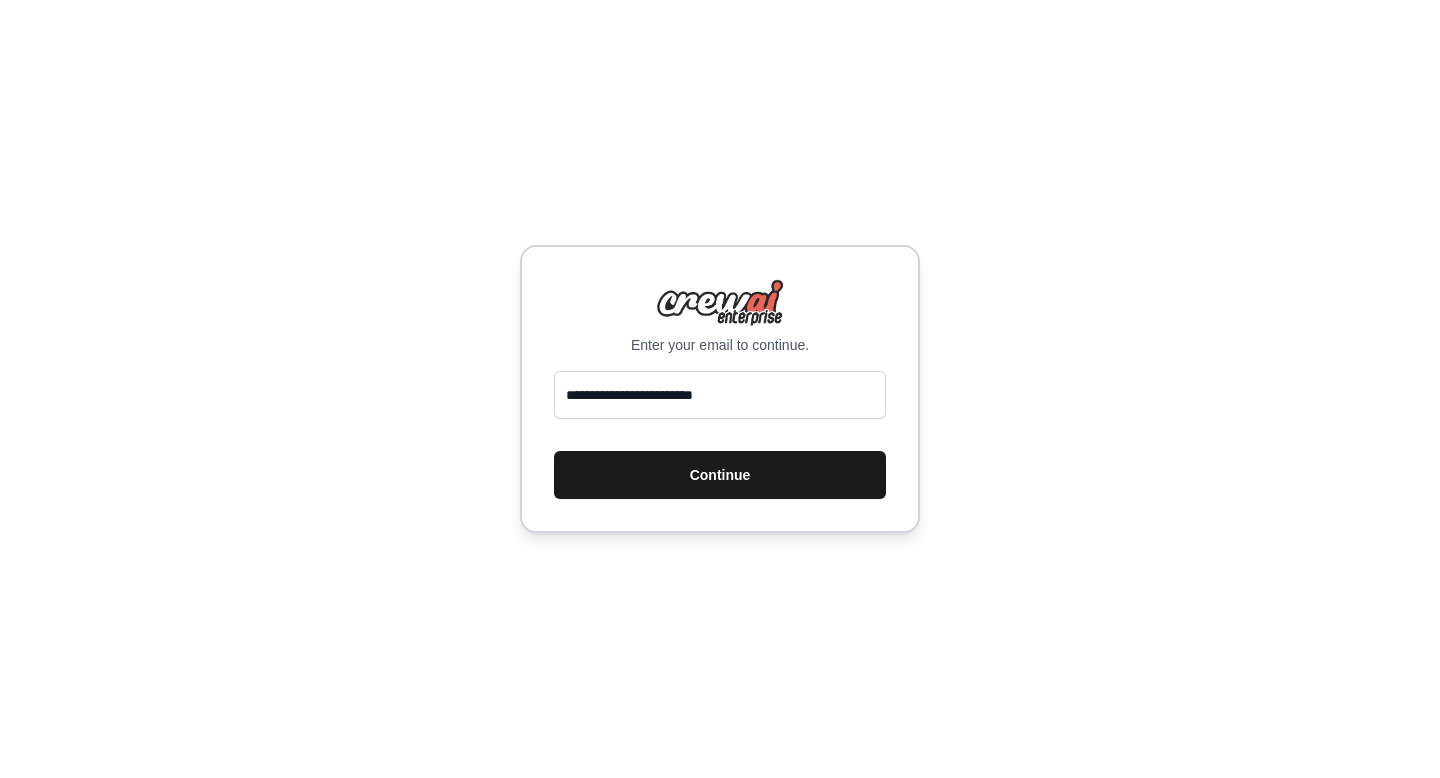 click on "Continue" at bounding box center [720, 475] 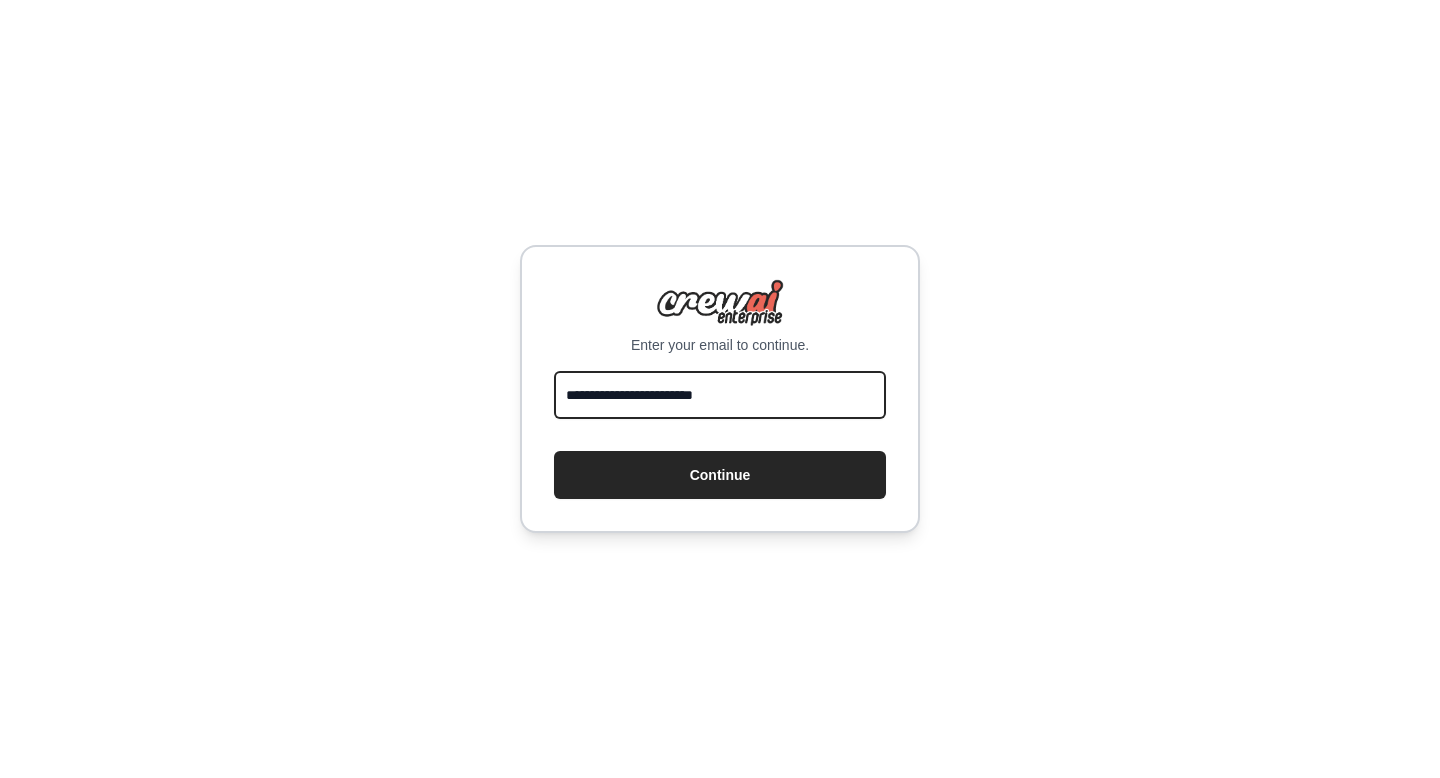 click on "**********" at bounding box center [720, 395] 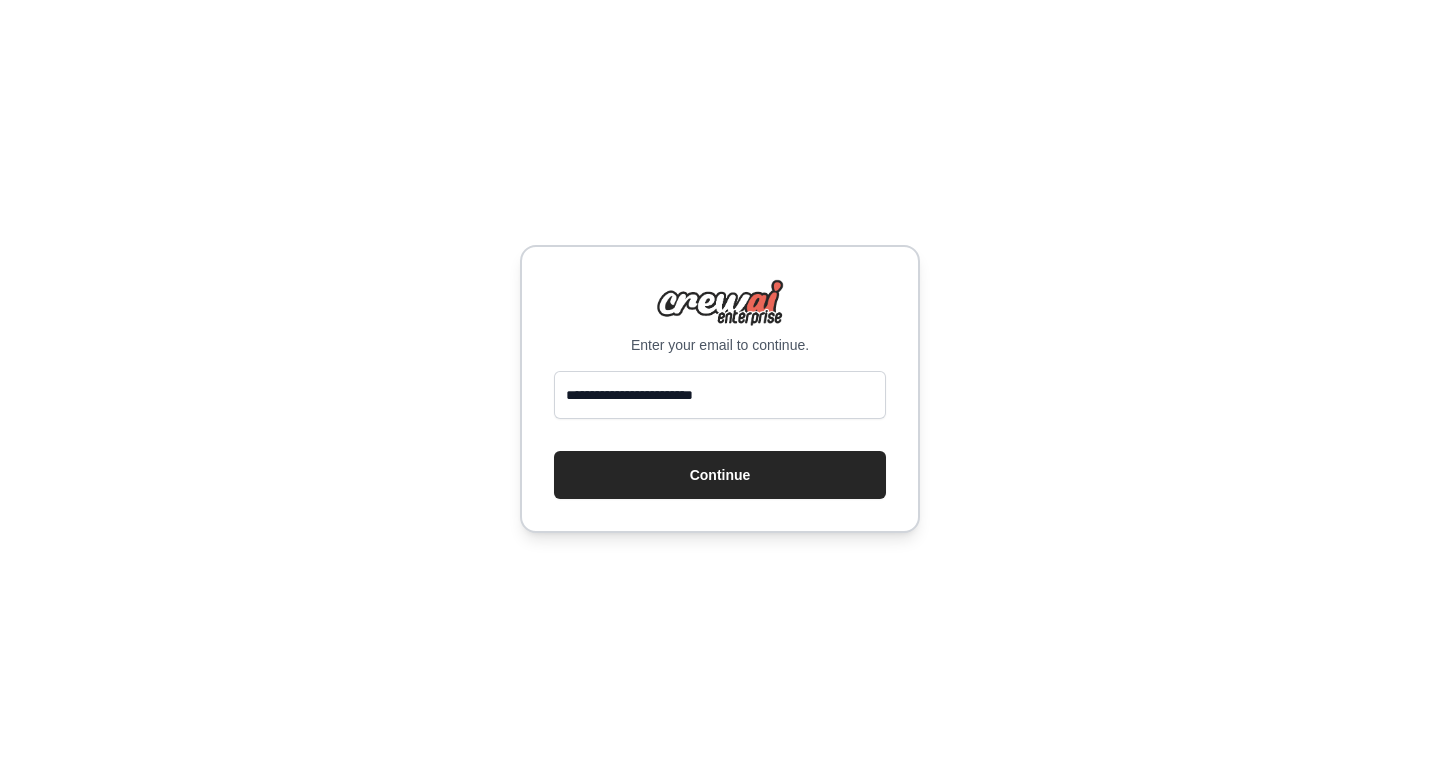 click on "**********" at bounding box center [720, 389] 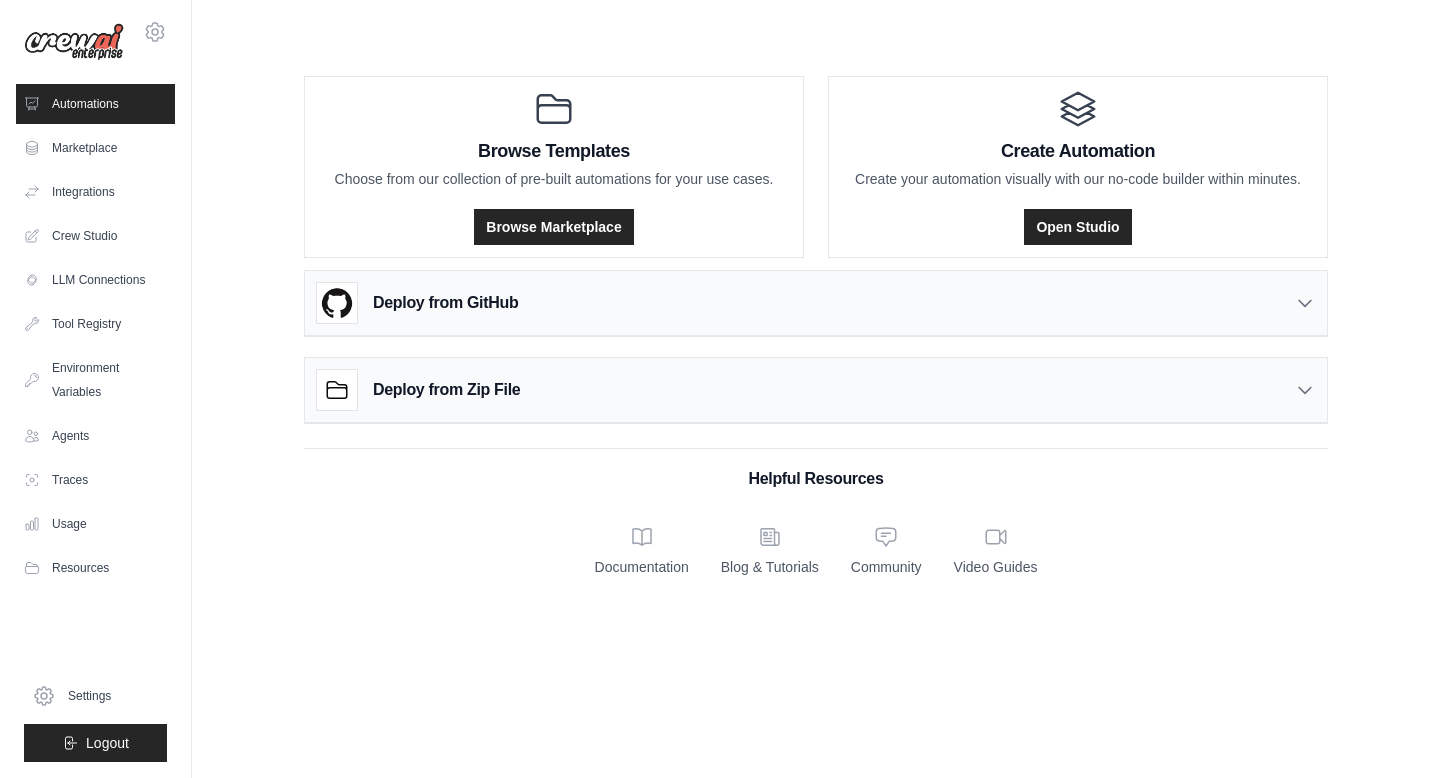 scroll, scrollTop: 0, scrollLeft: 0, axis: both 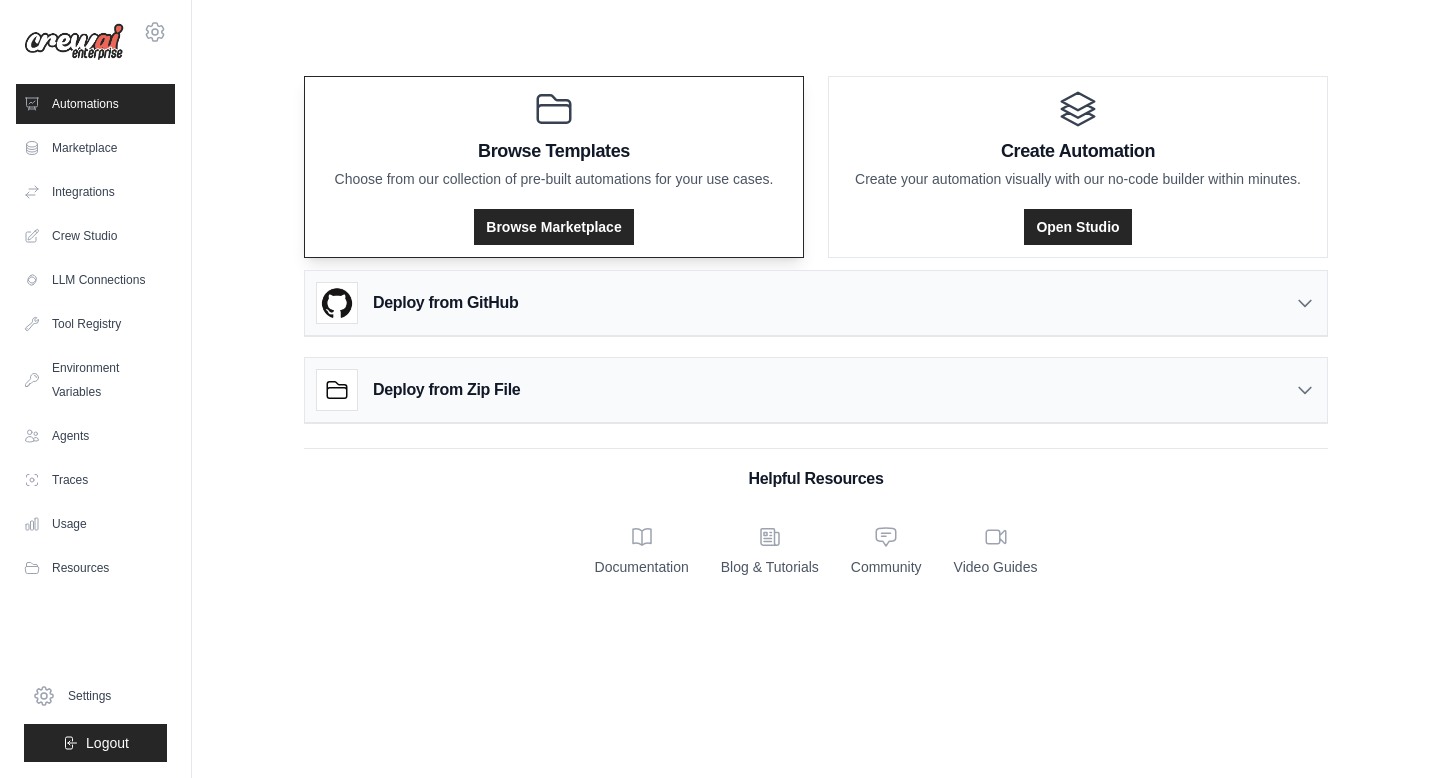 click on "Browse Marketplace" at bounding box center (554, 221) 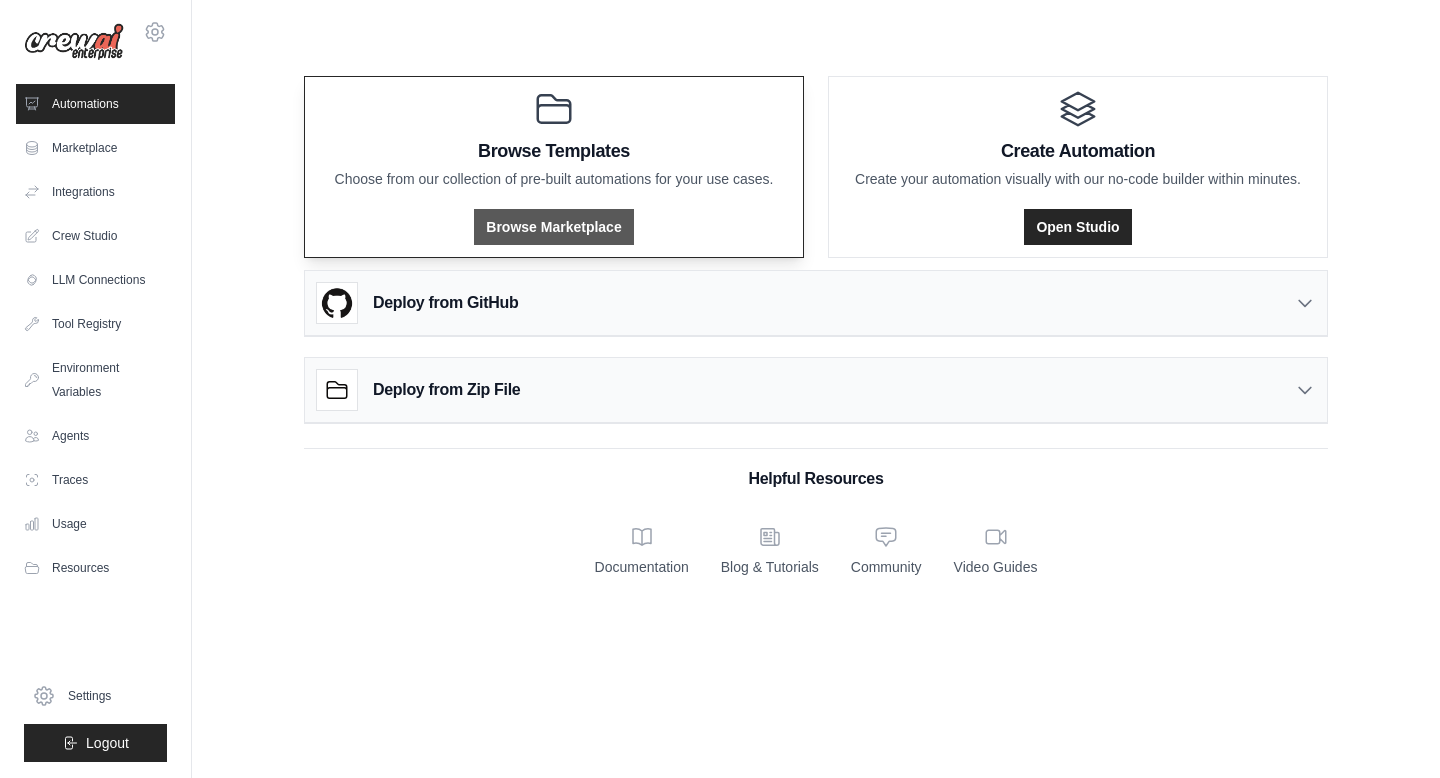 click on "Browse Marketplace" at bounding box center [553, 227] 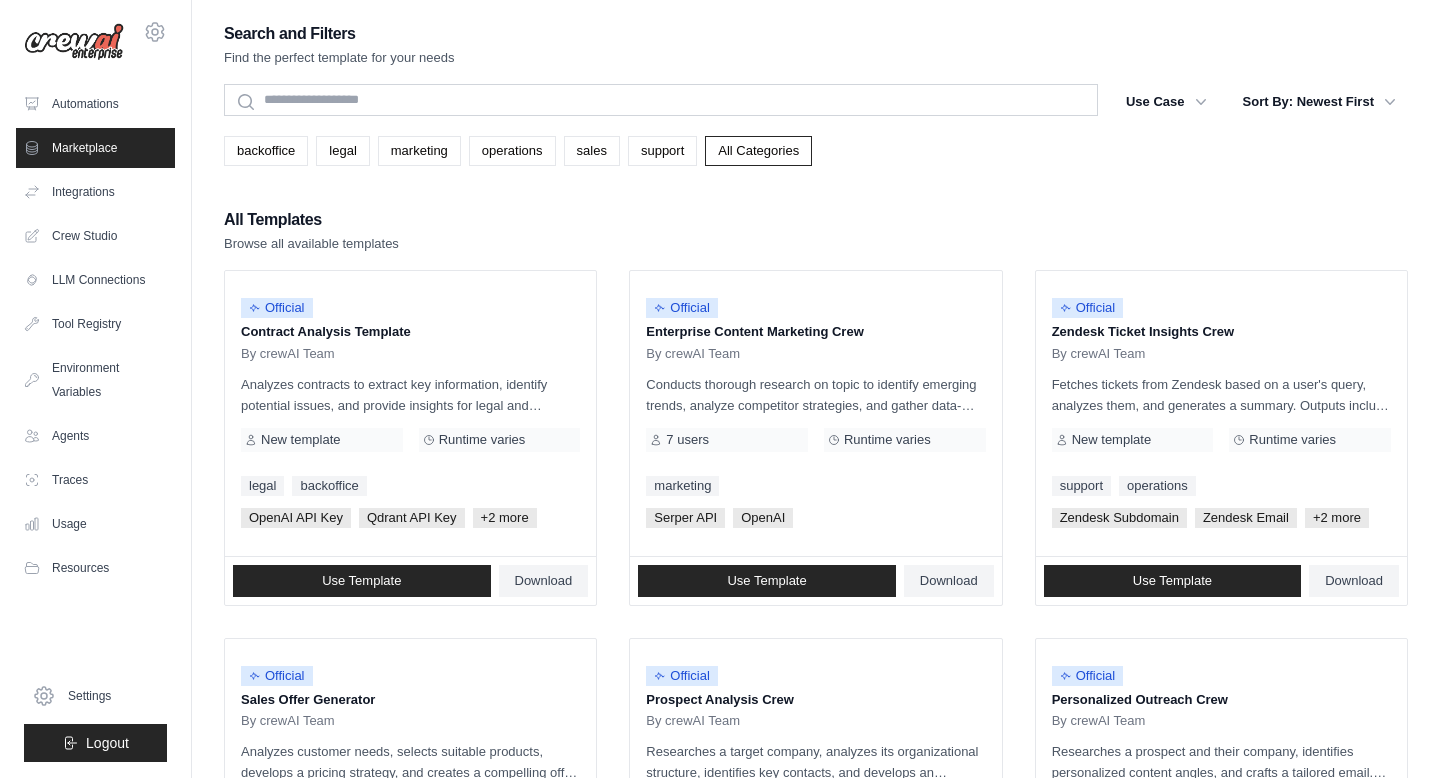 scroll, scrollTop: 21, scrollLeft: 0, axis: vertical 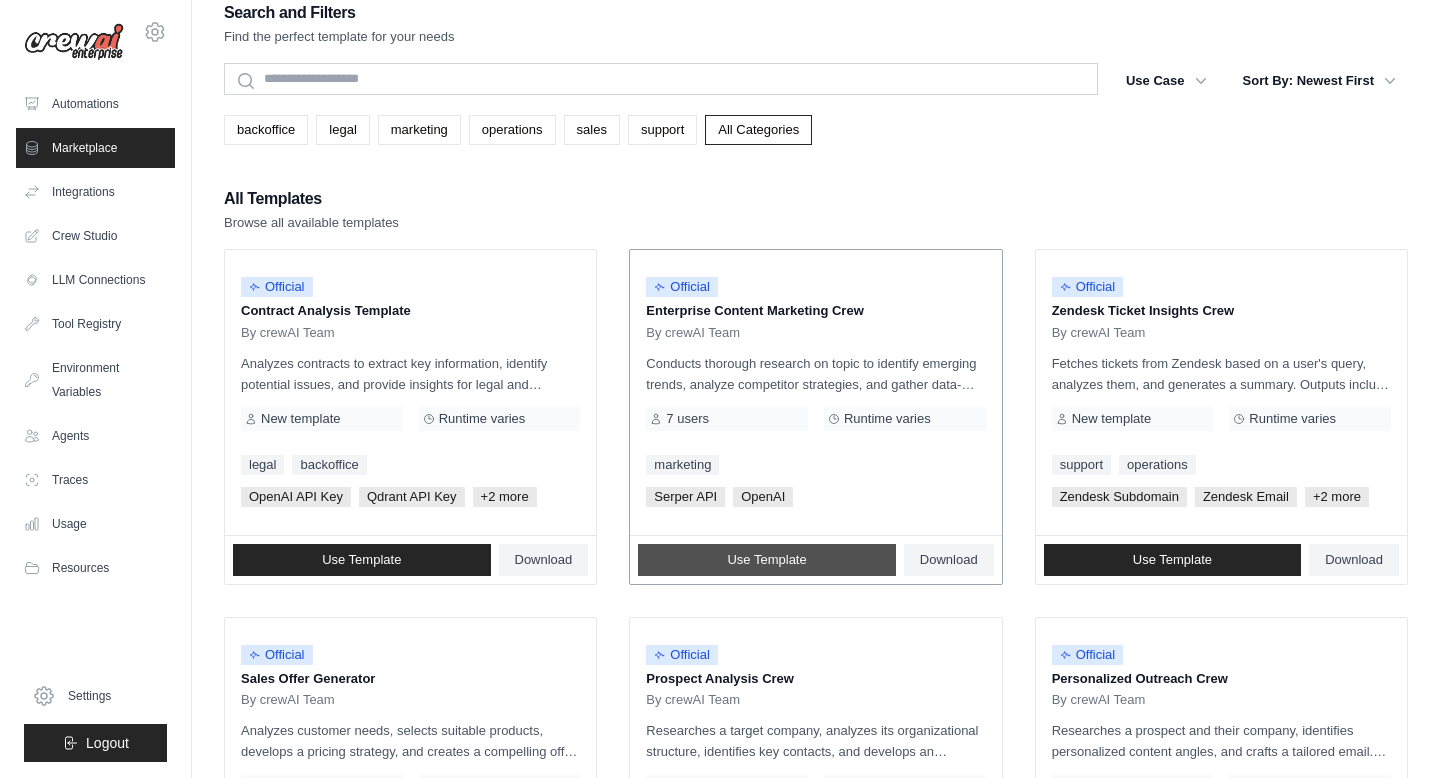 click on "Use Template" at bounding box center (766, 560) 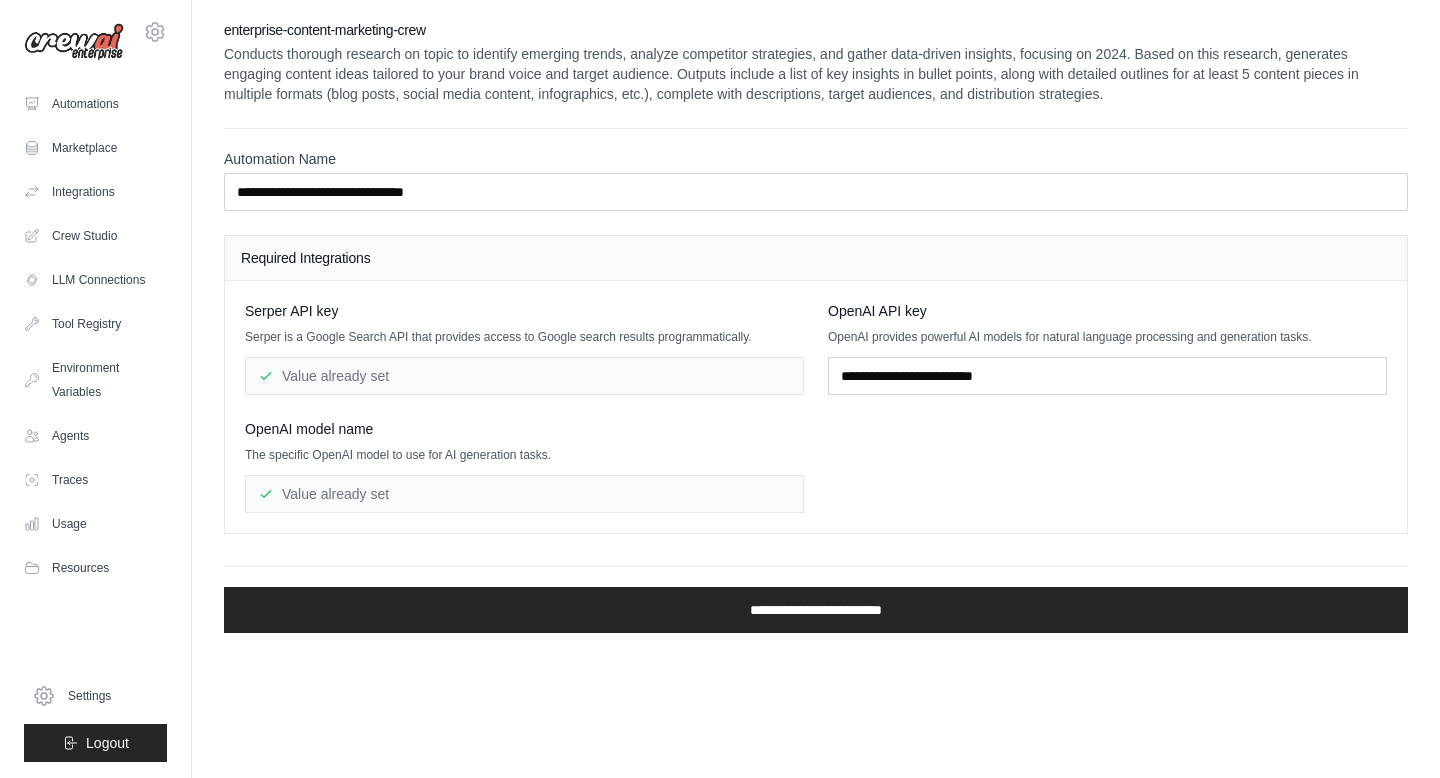 scroll, scrollTop: 0, scrollLeft: 0, axis: both 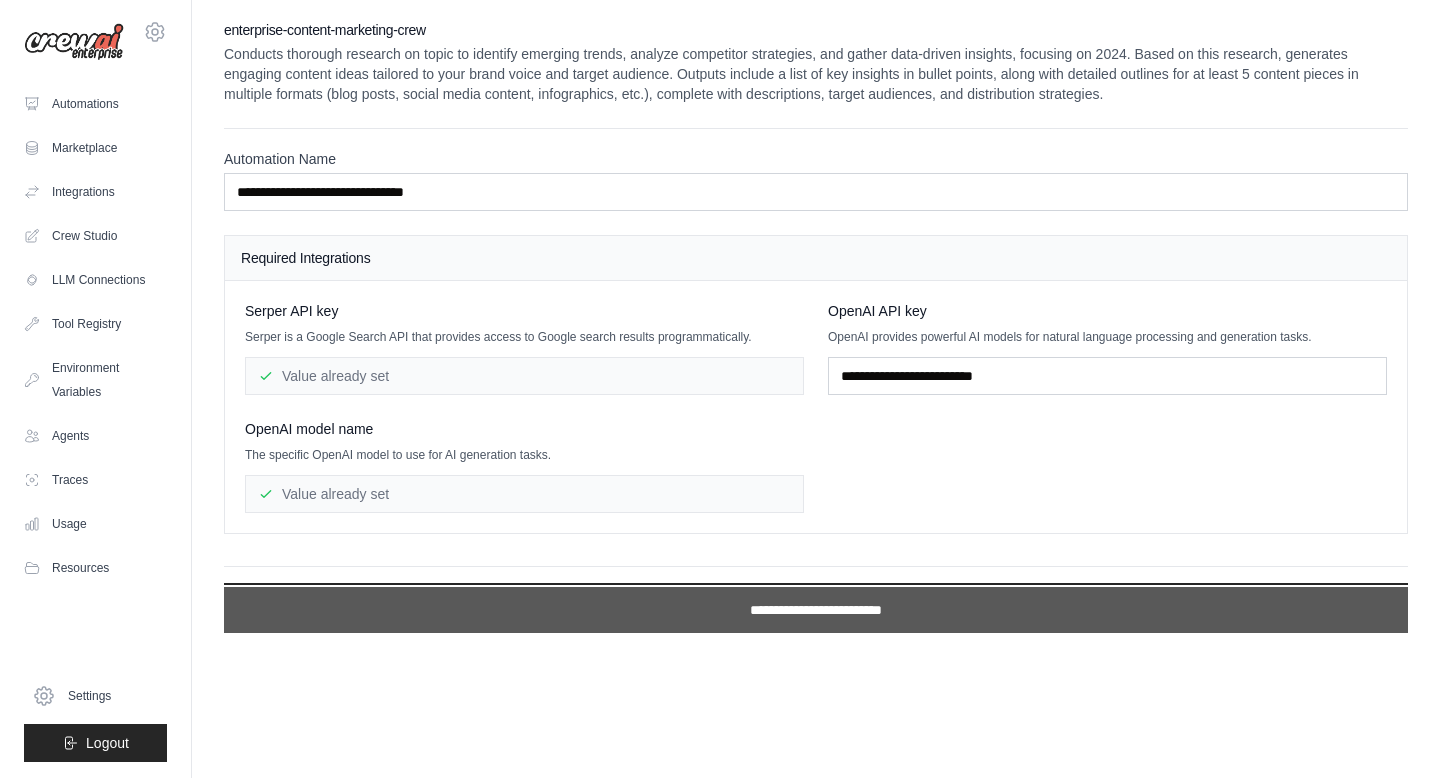 click on "**********" at bounding box center (816, 610) 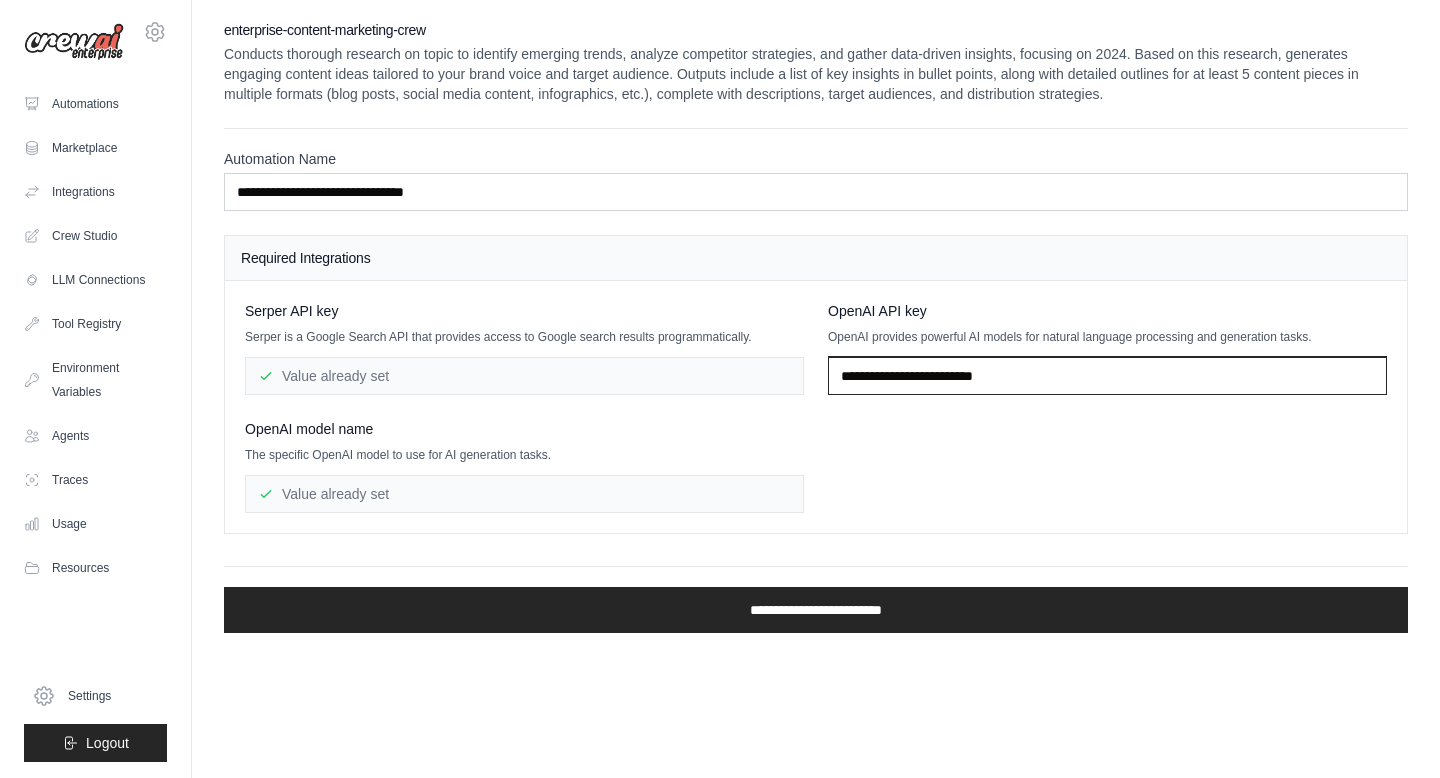 click at bounding box center (1107, 376) 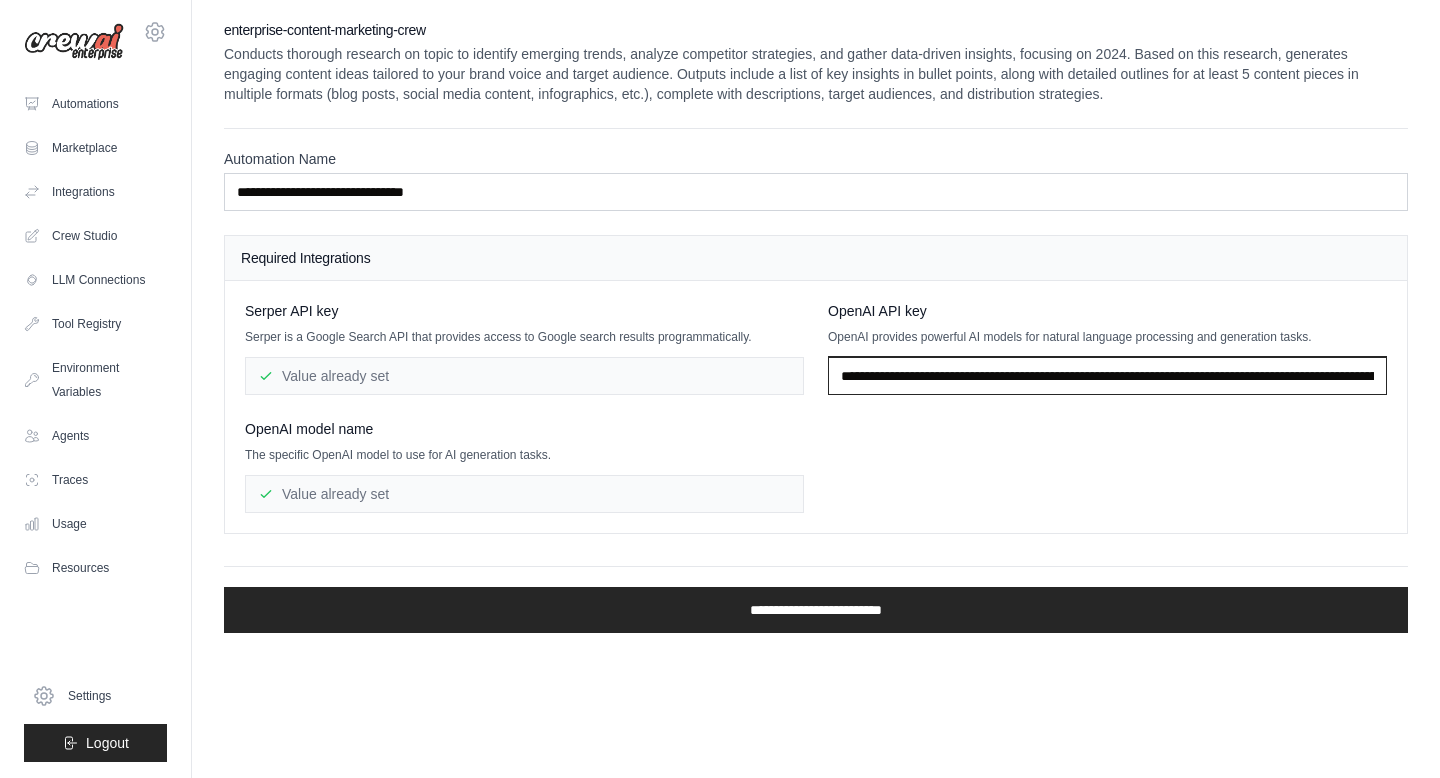 scroll, scrollTop: 0, scrollLeft: 790, axis: horizontal 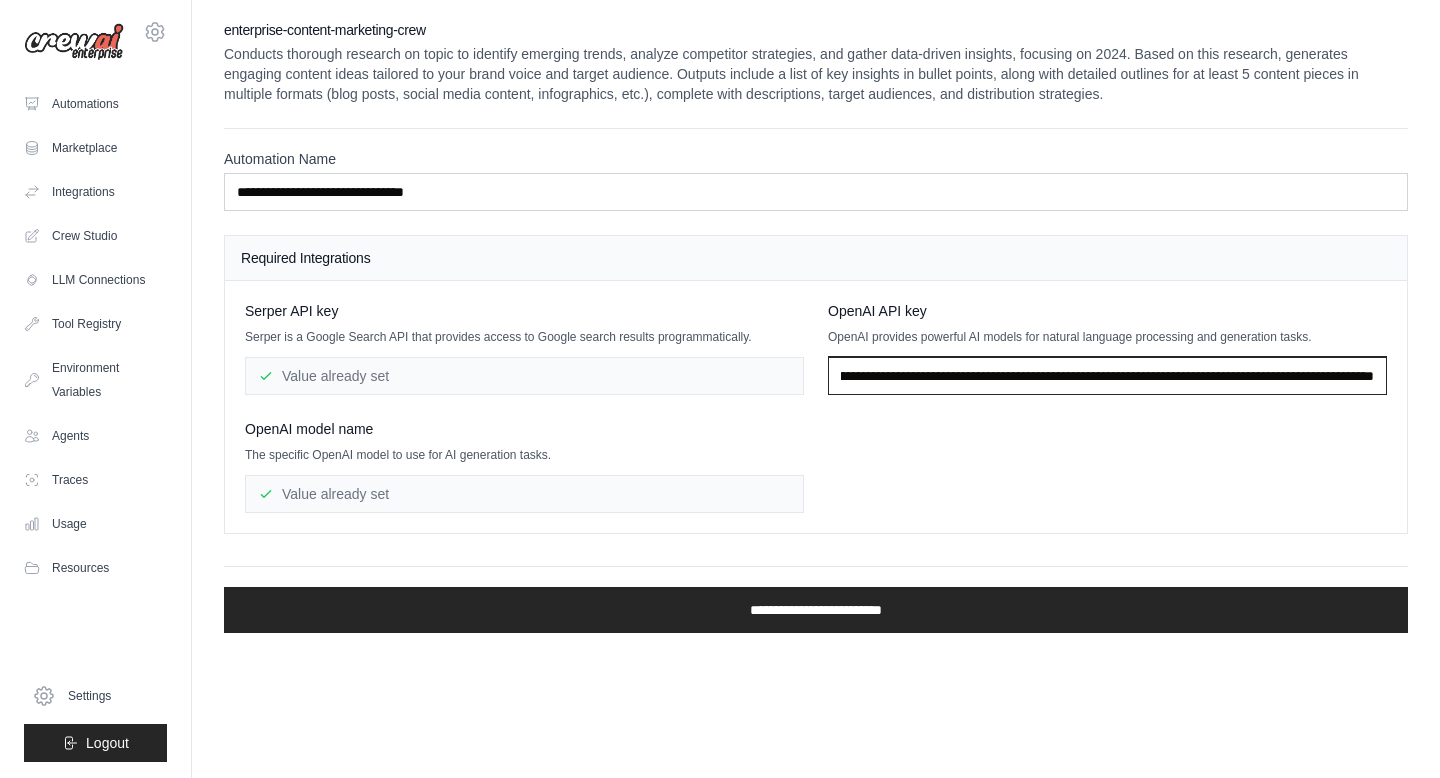 type on "**********" 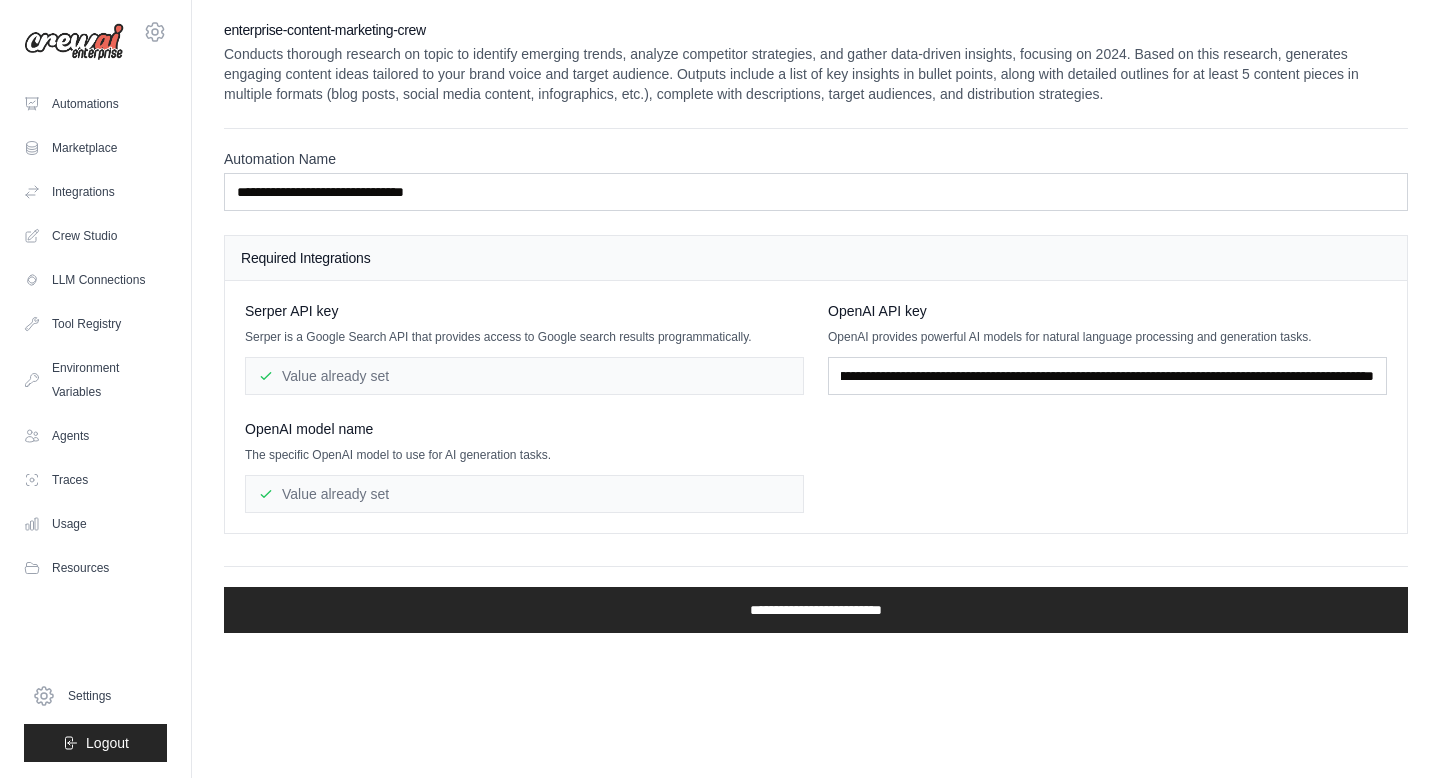 click on "**********" at bounding box center [816, 407] 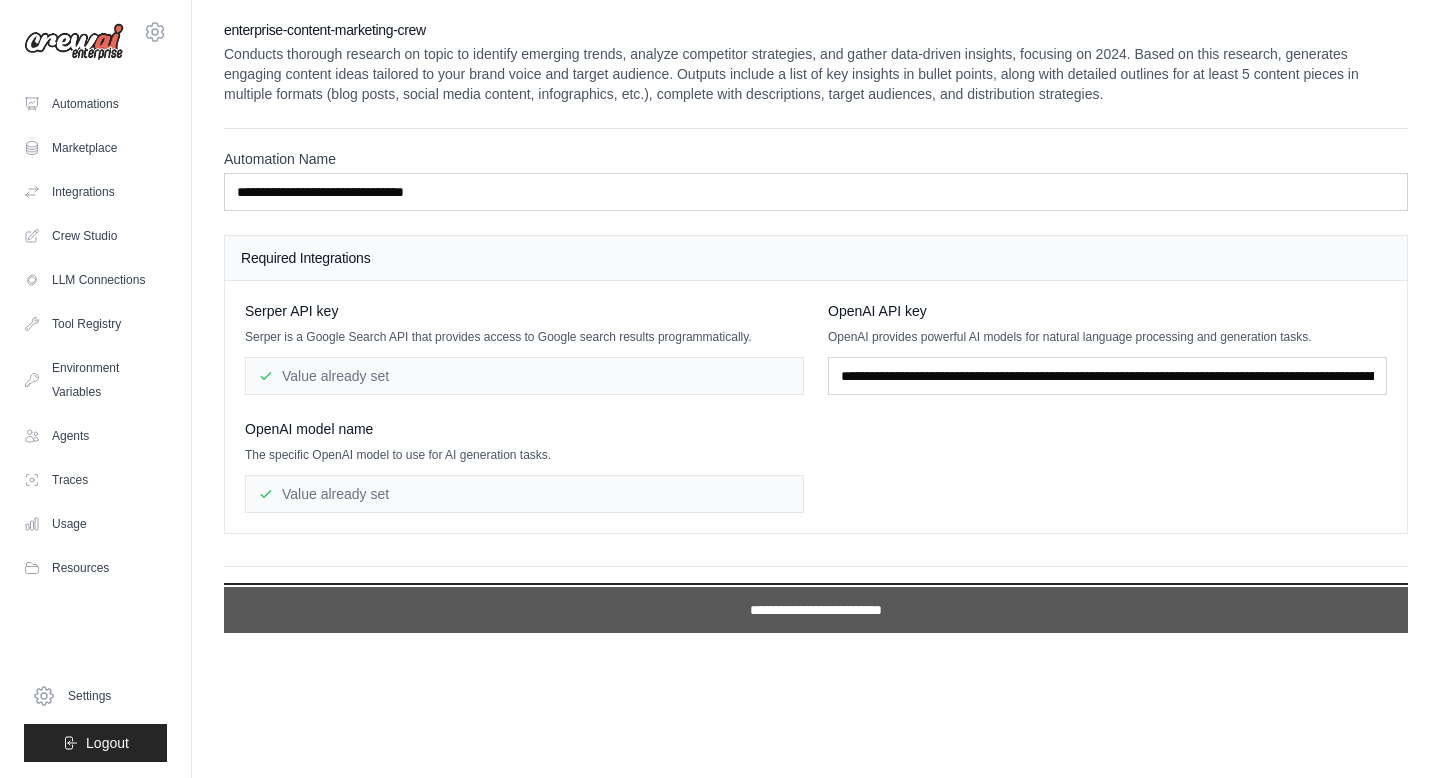 click on "**********" at bounding box center (816, 610) 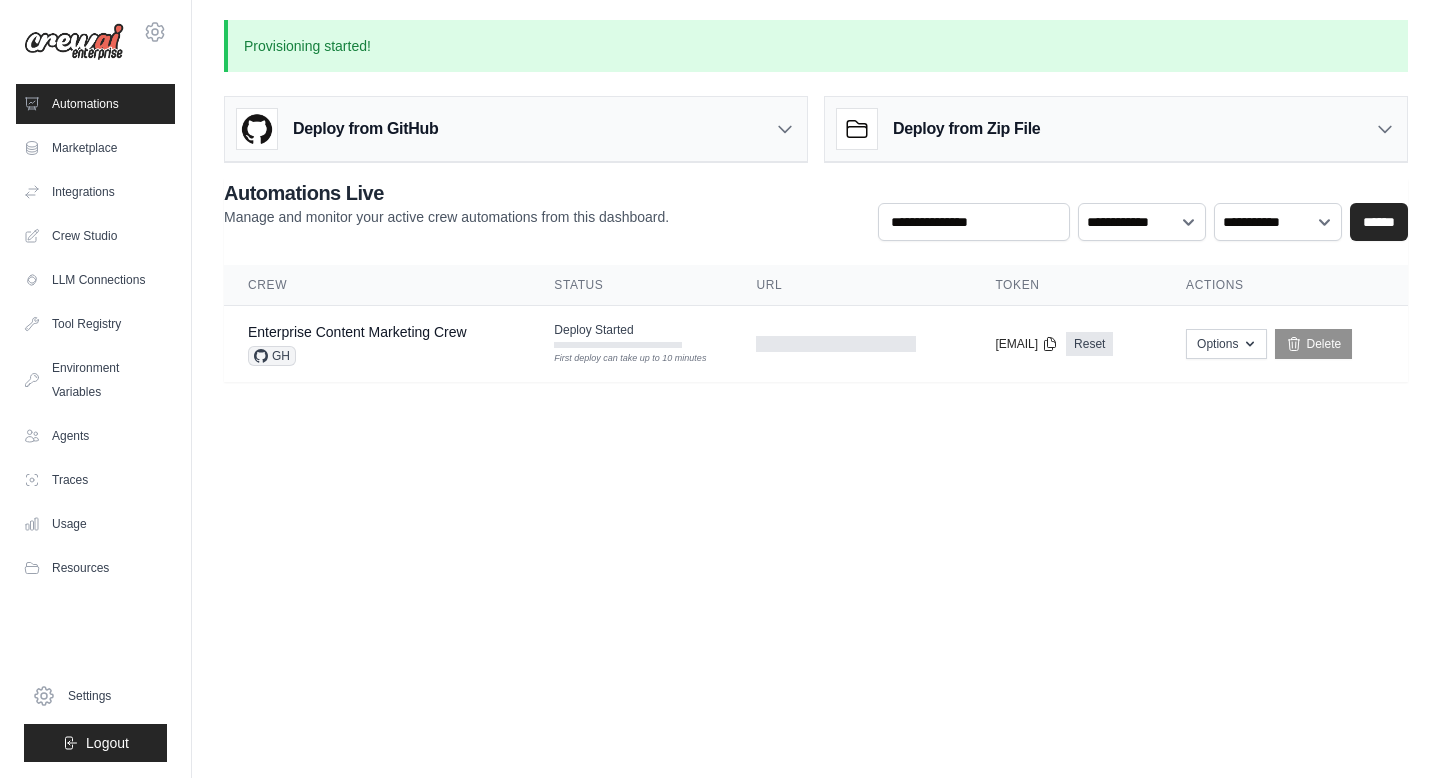 scroll, scrollTop: 0, scrollLeft: 0, axis: both 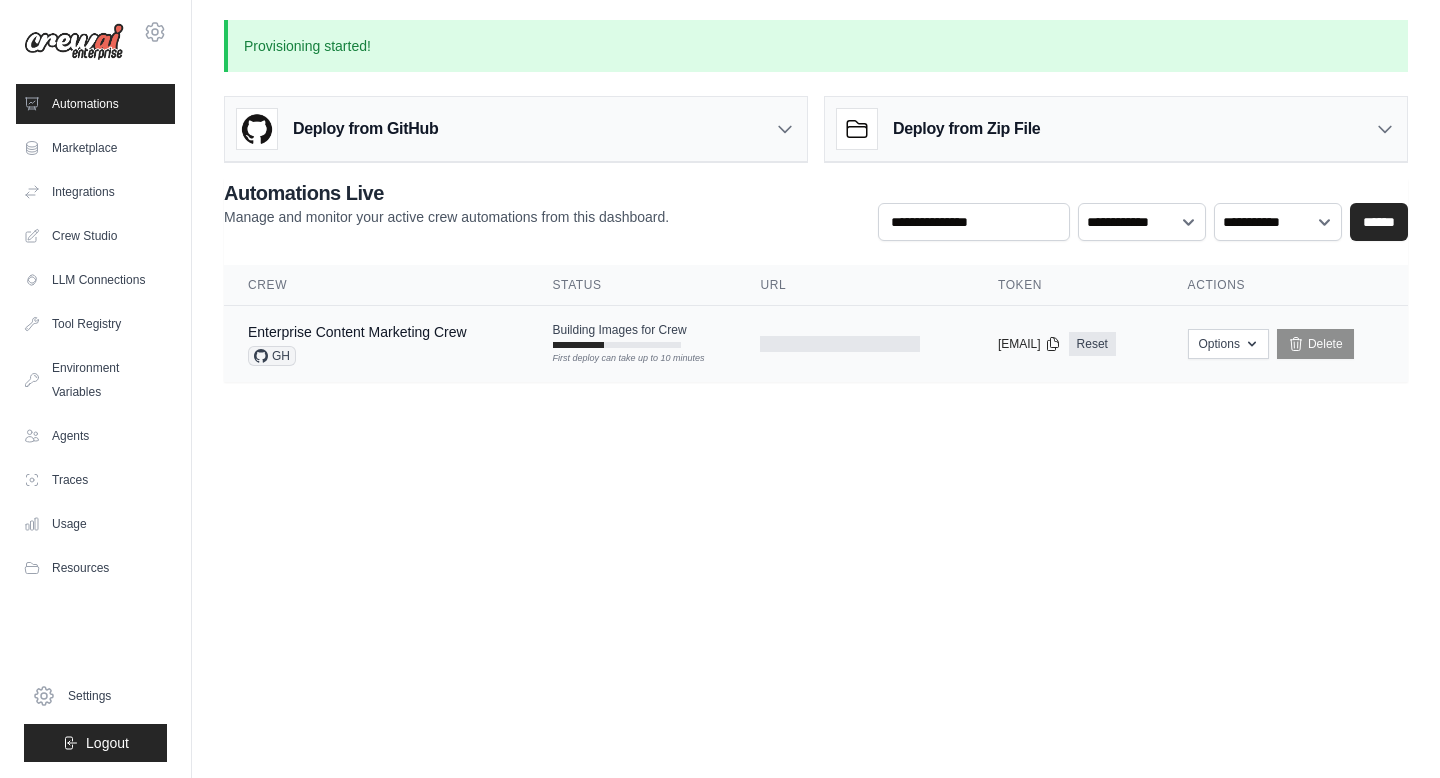 click on "First deploy can take up to 10 minutes" at bounding box center [617, 359] 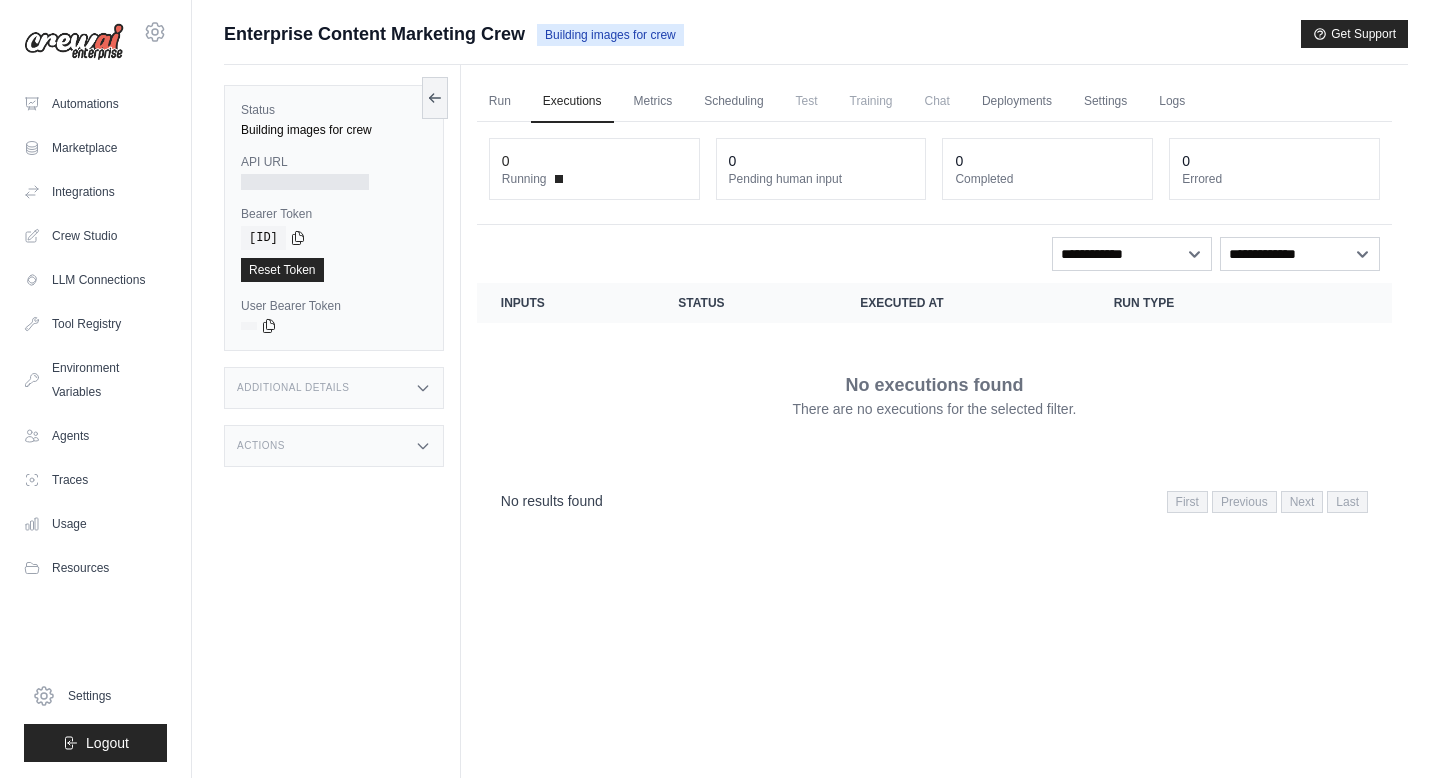 scroll, scrollTop: 0, scrollLeft: 0, axis: both 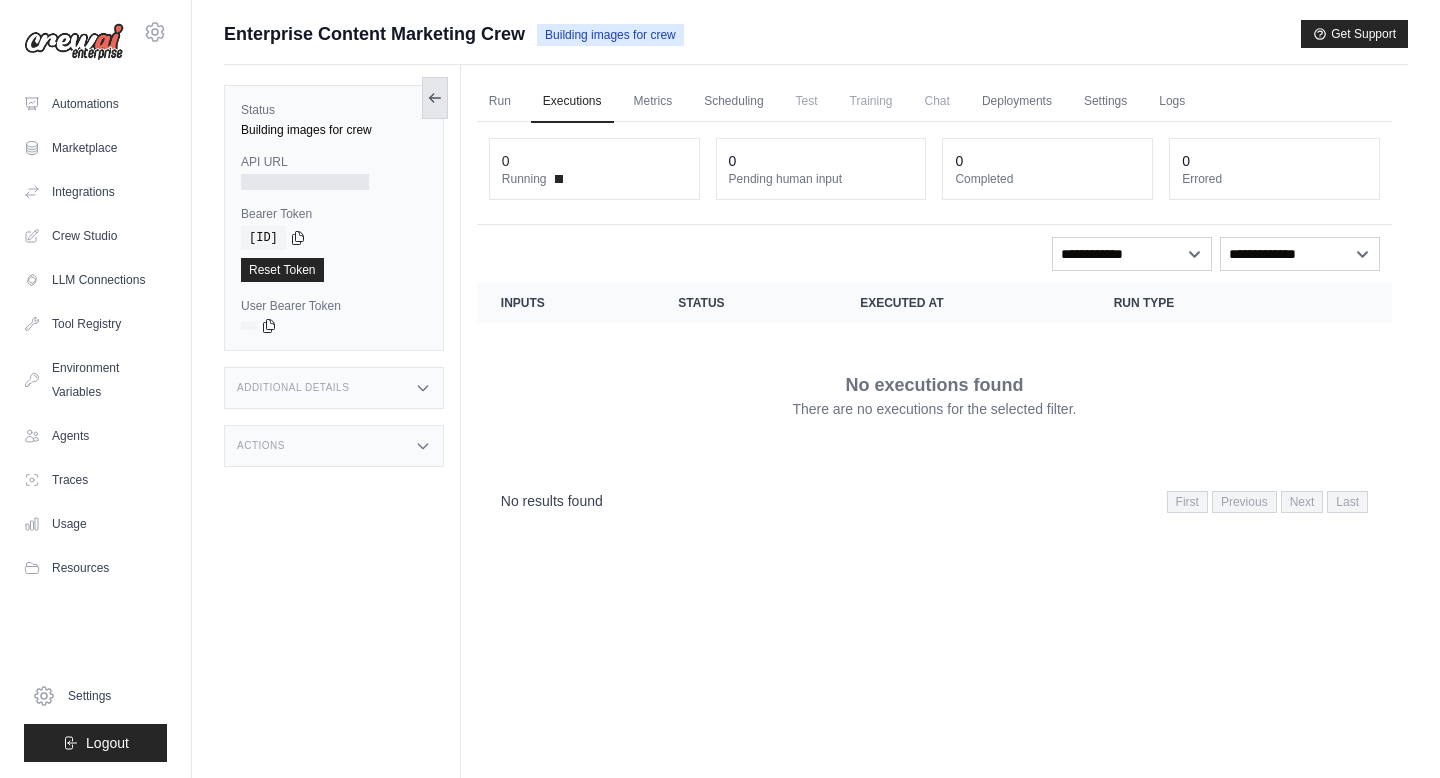 click 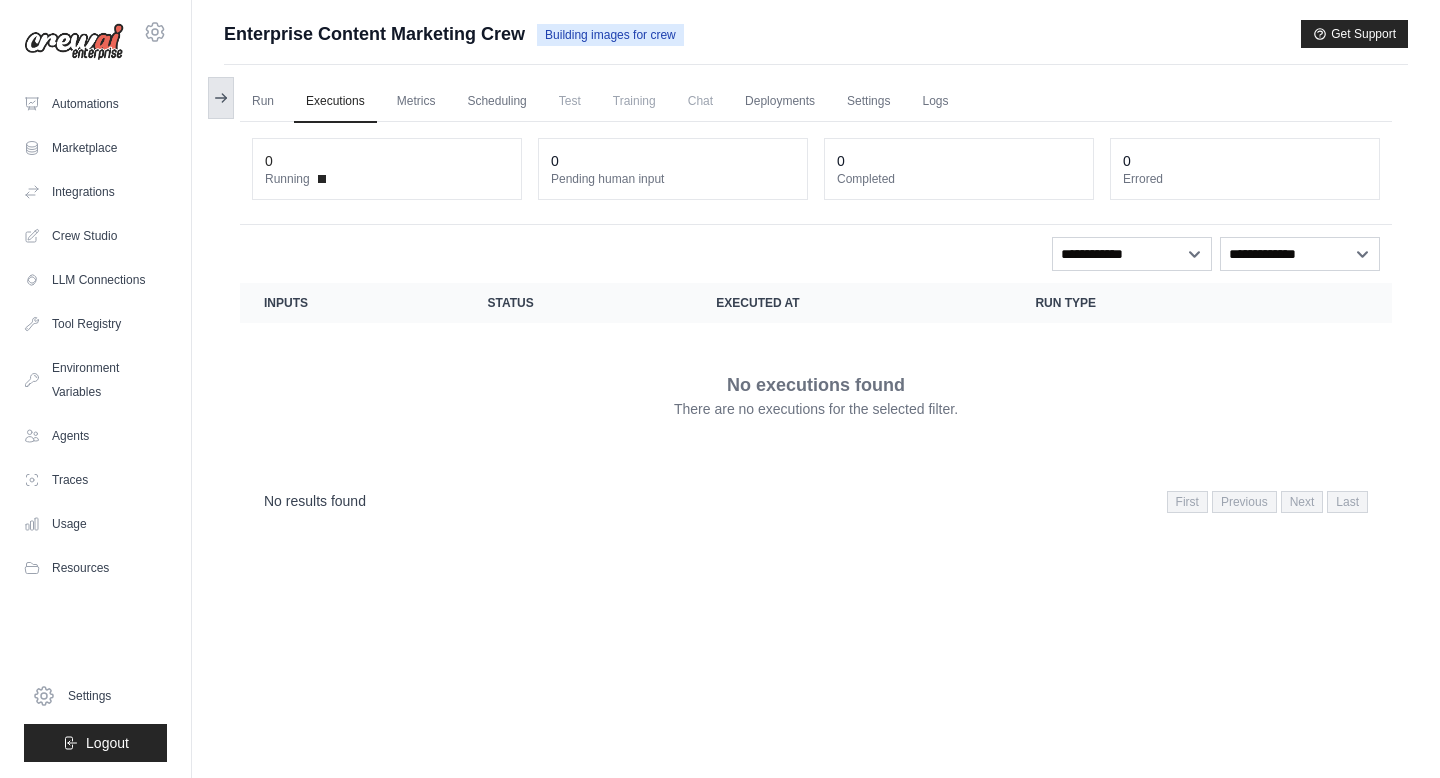 click 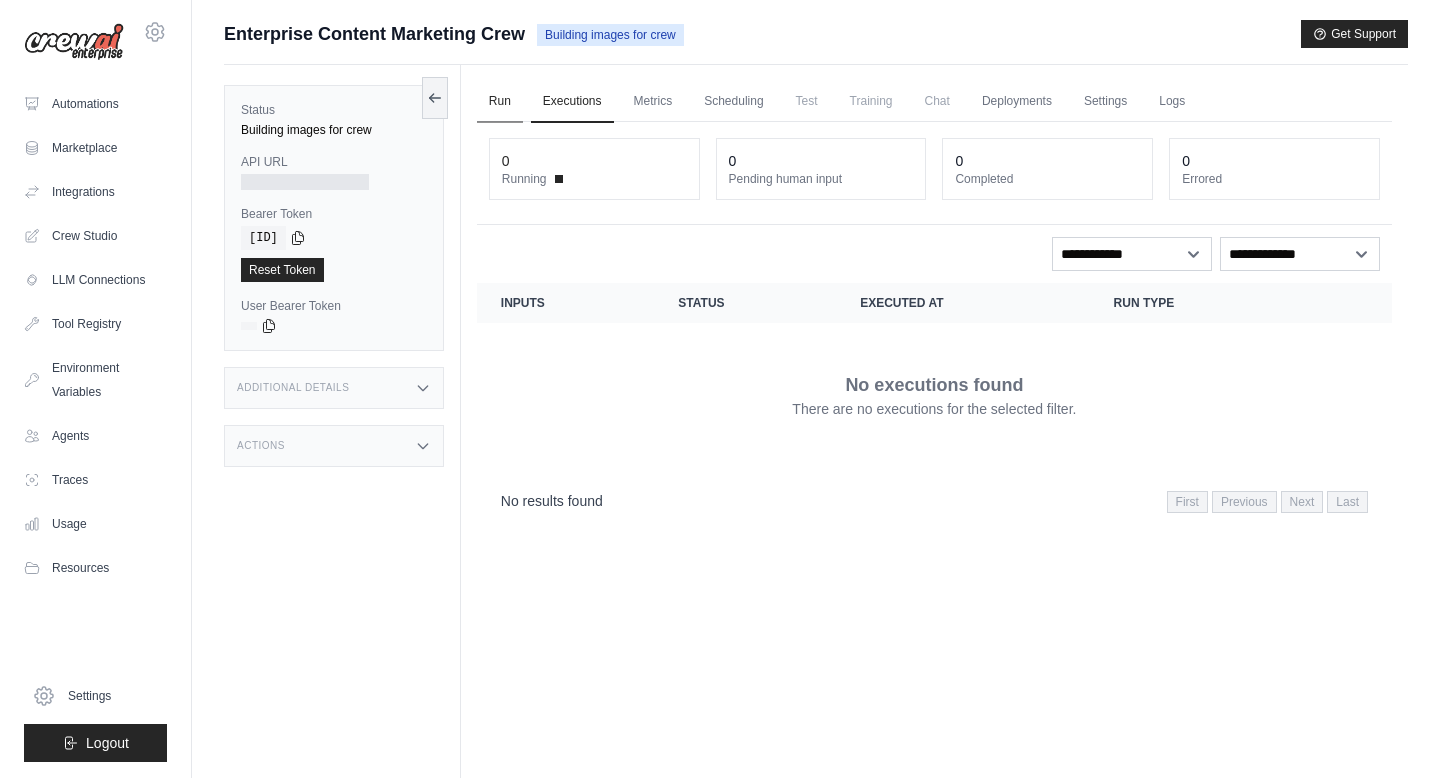 click on "Run" at bounding box center (500, 102) 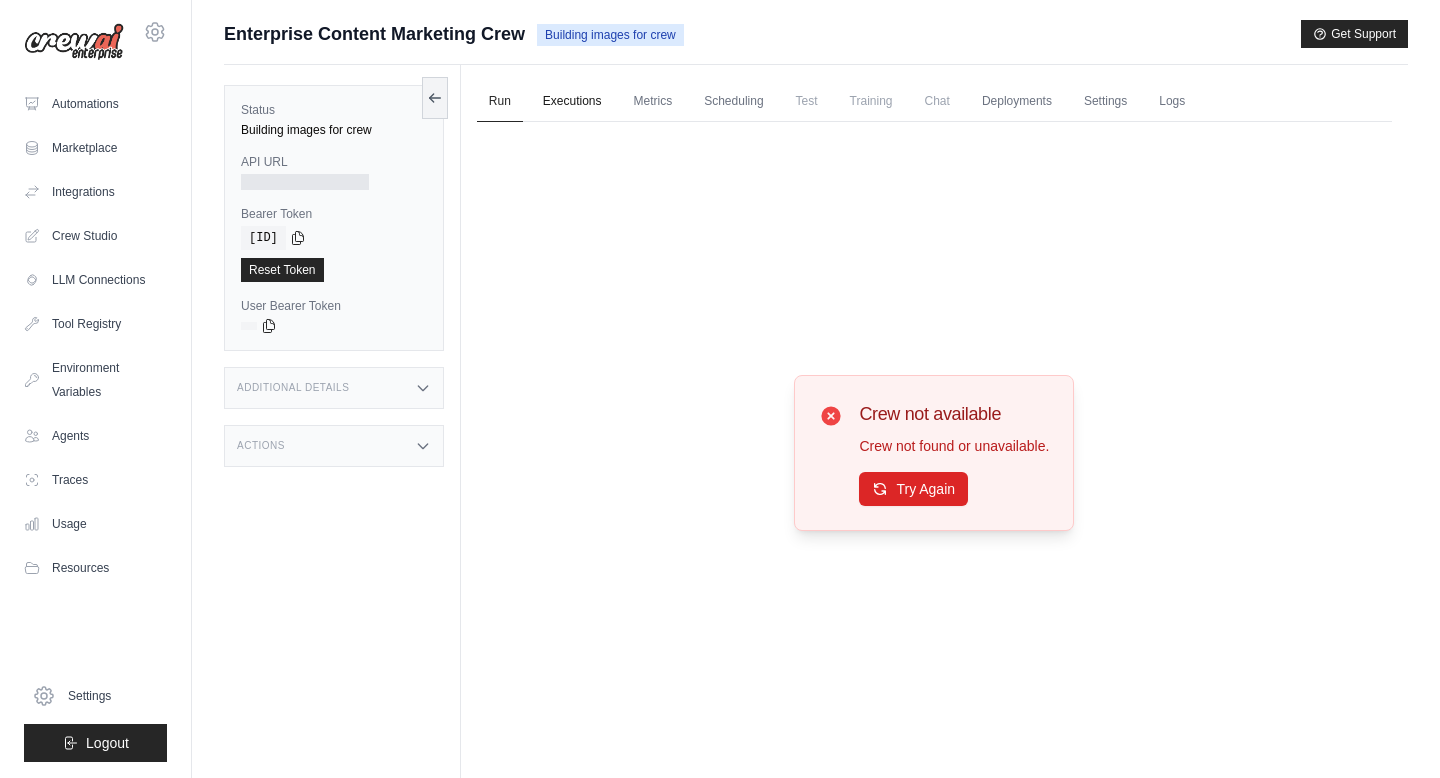 scroll, scrollTop: 0, scrollLeft: 0, axis: both 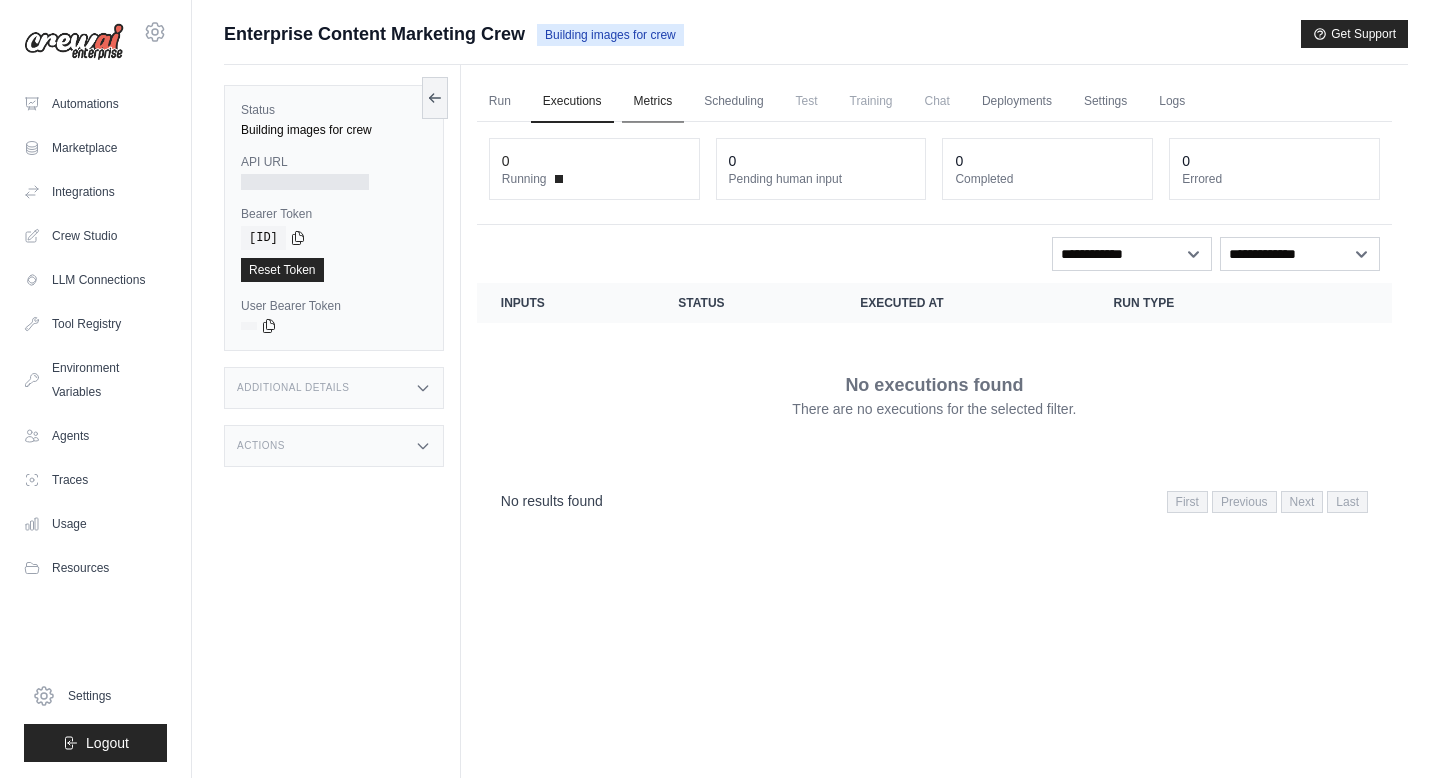 click on "Metrics" at bounding box center (653, 102) 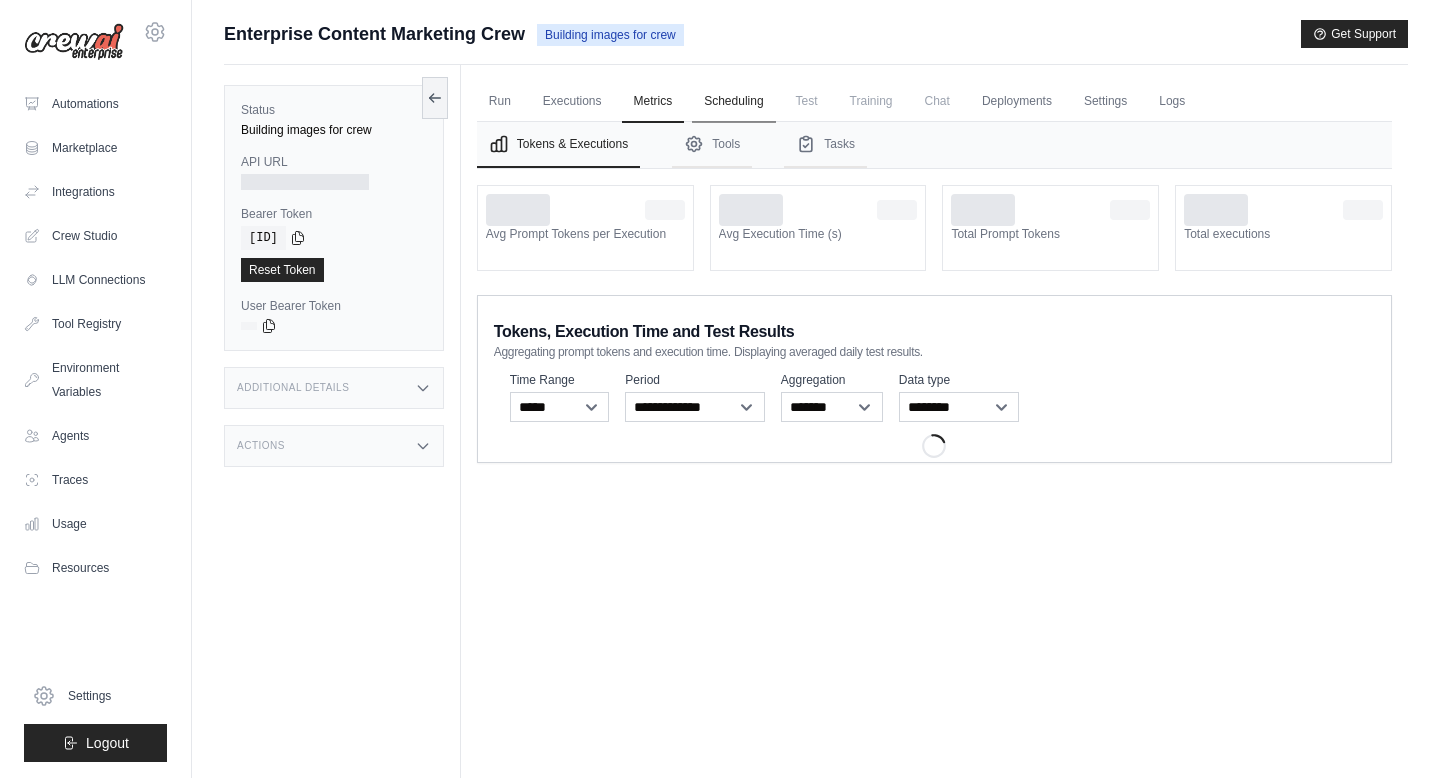 scroll, scrollTop: 0, scrollLeft: 0, axis: both 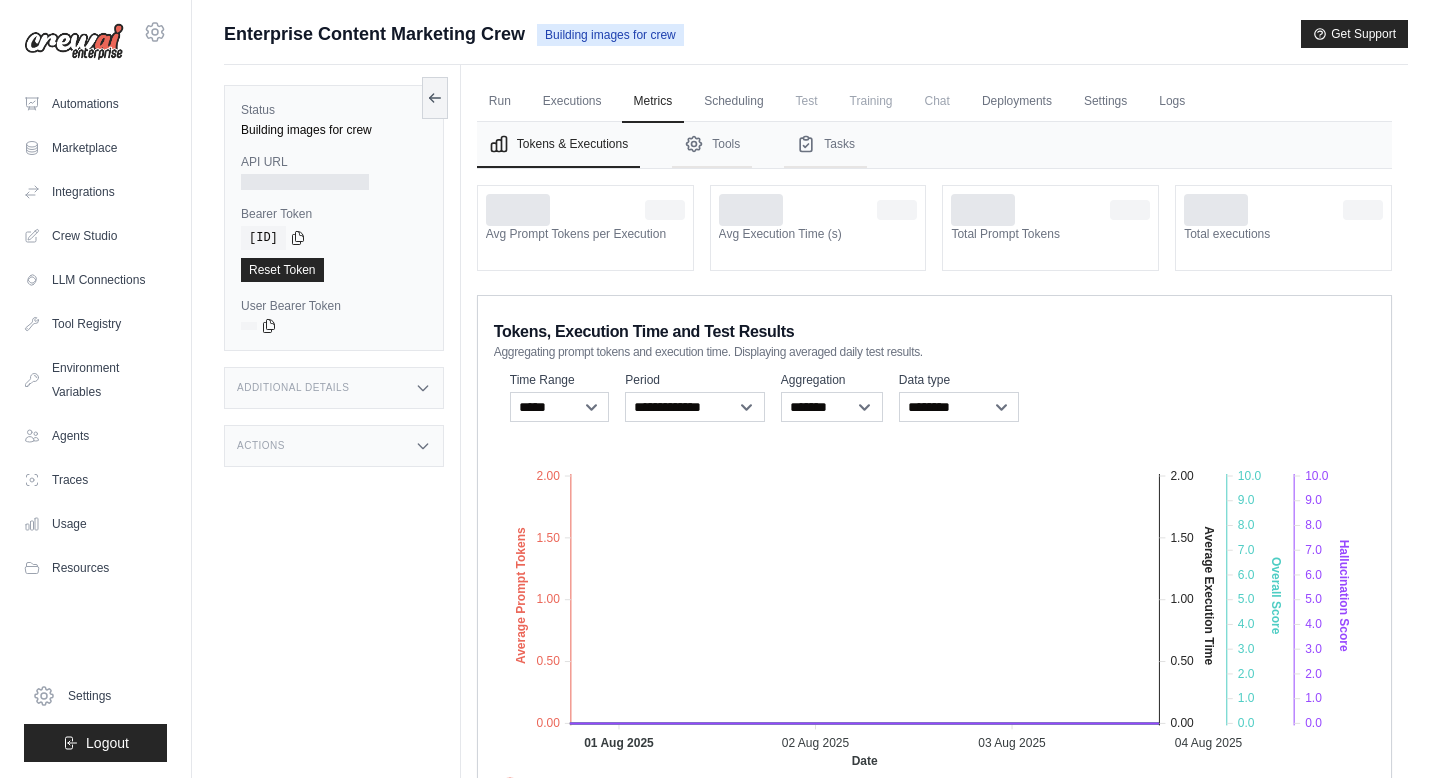 click on "Test" at bounding box center [807, 101] 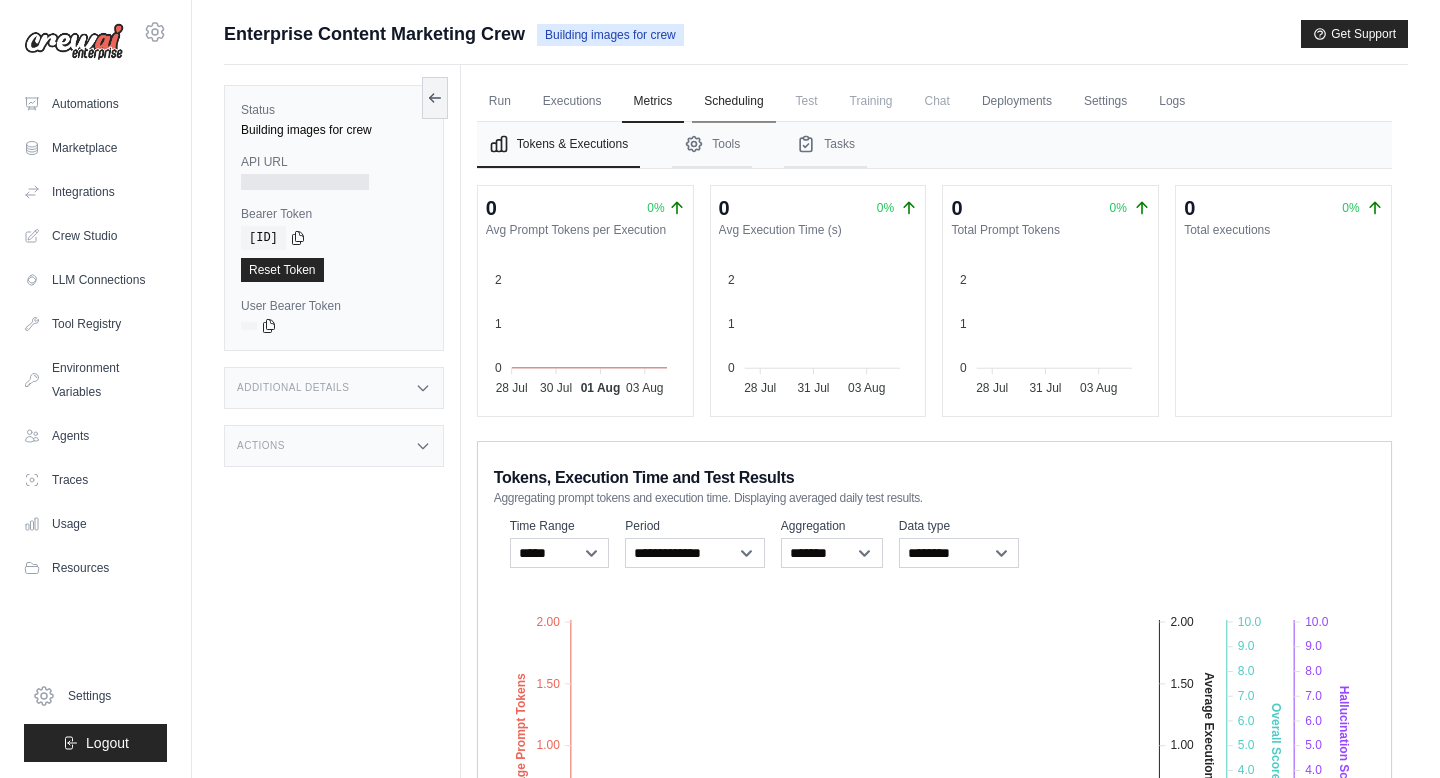 click on "Scheduling" at bounding box center [733, 102] 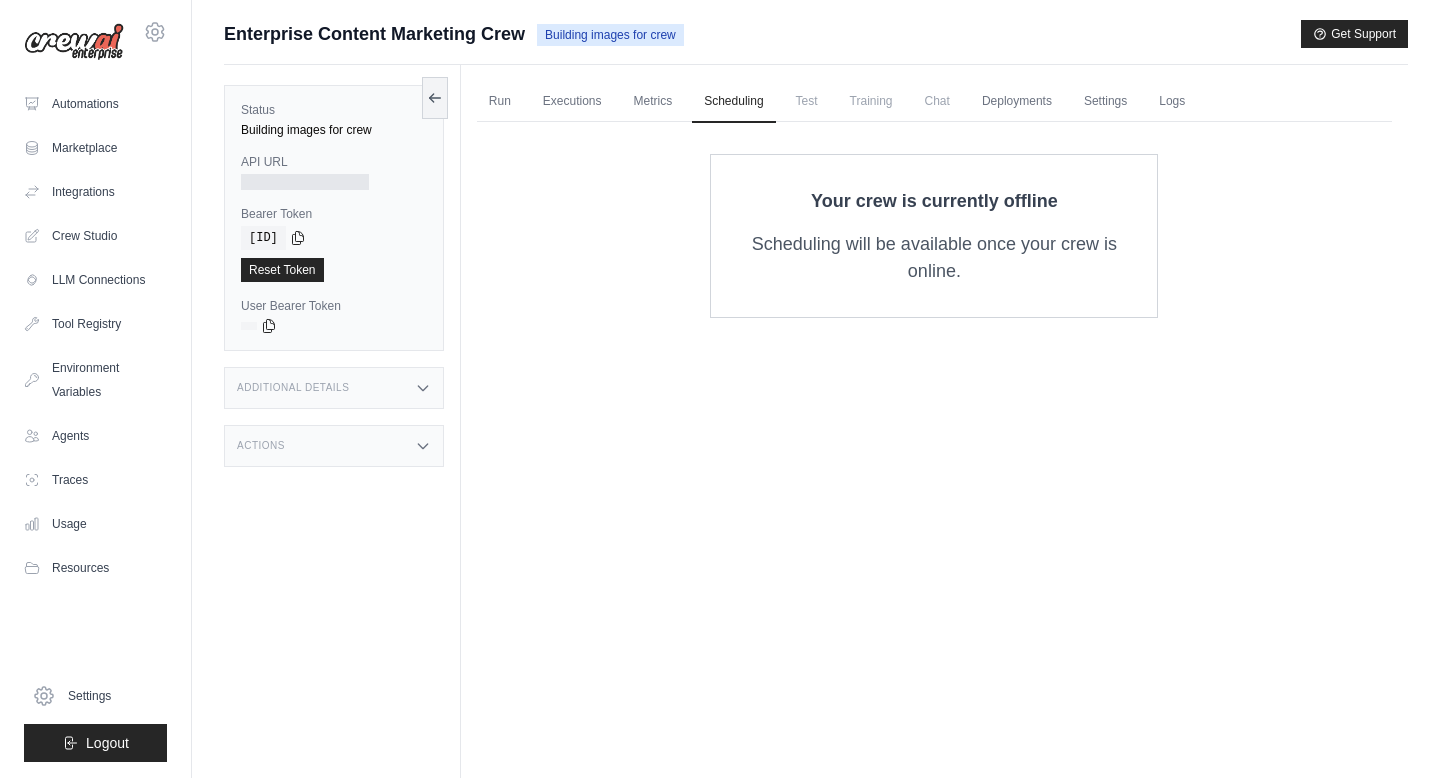 scroll, scrollTop: 0, scrollLeft: 0, axis: both 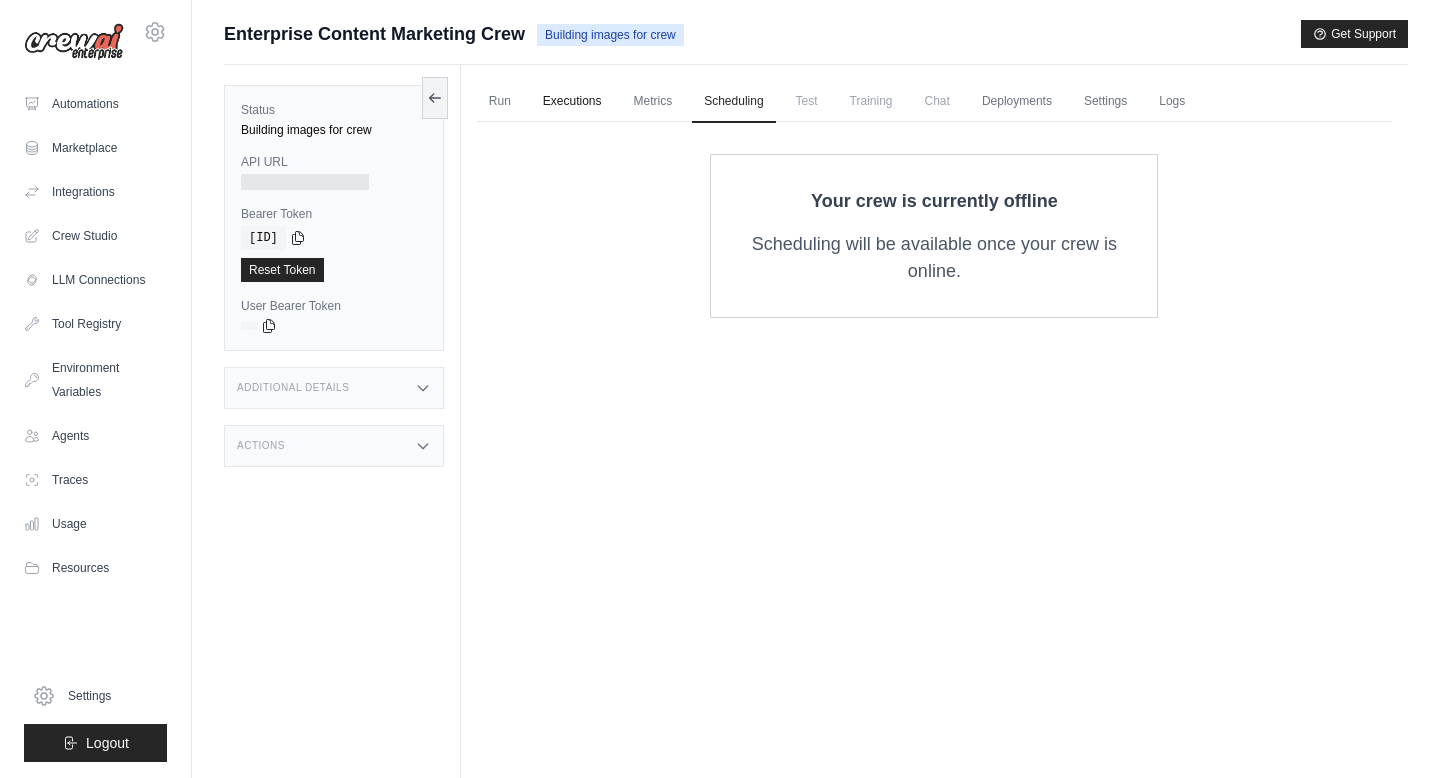 click on "Executions" at bounding box center [572, 102] 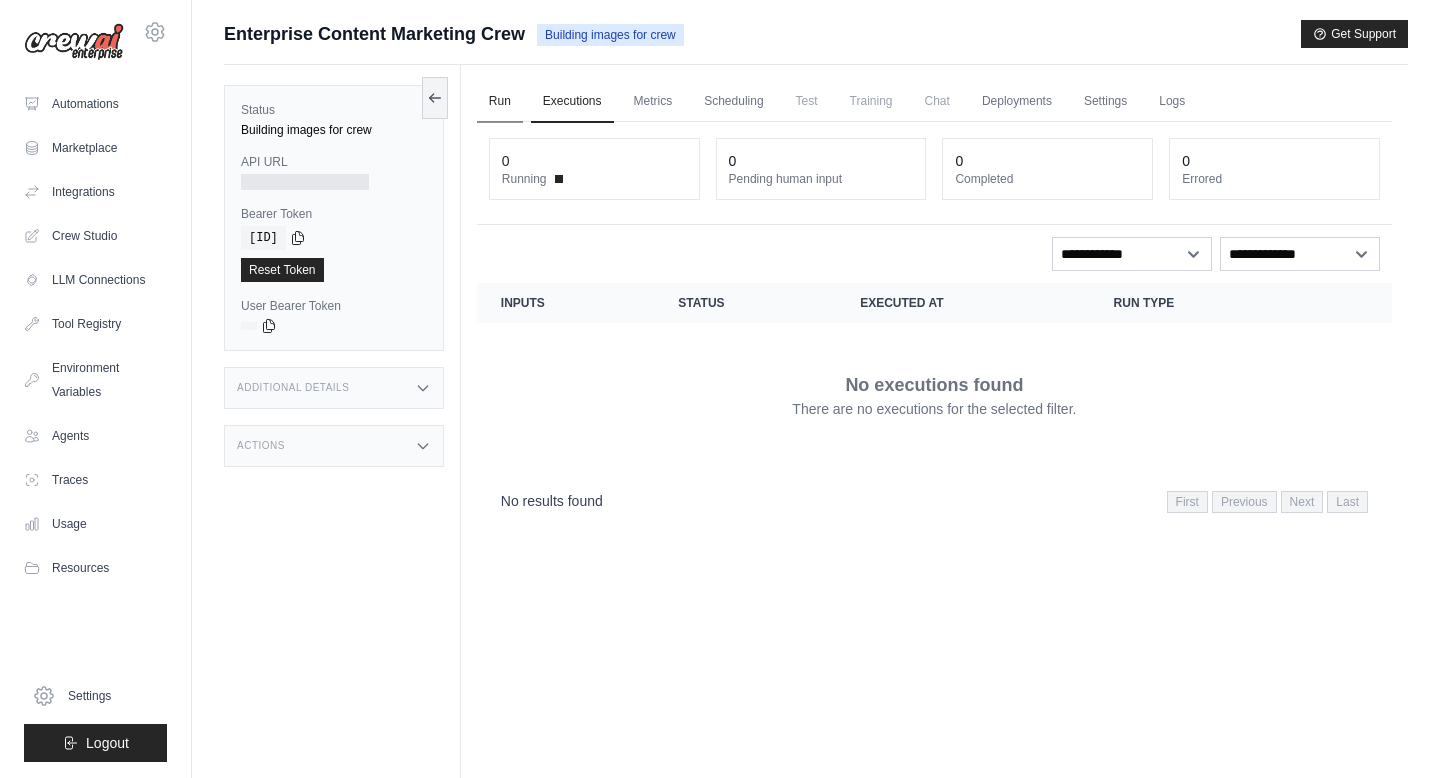 click on "Run" at bounding box center (500, 102) 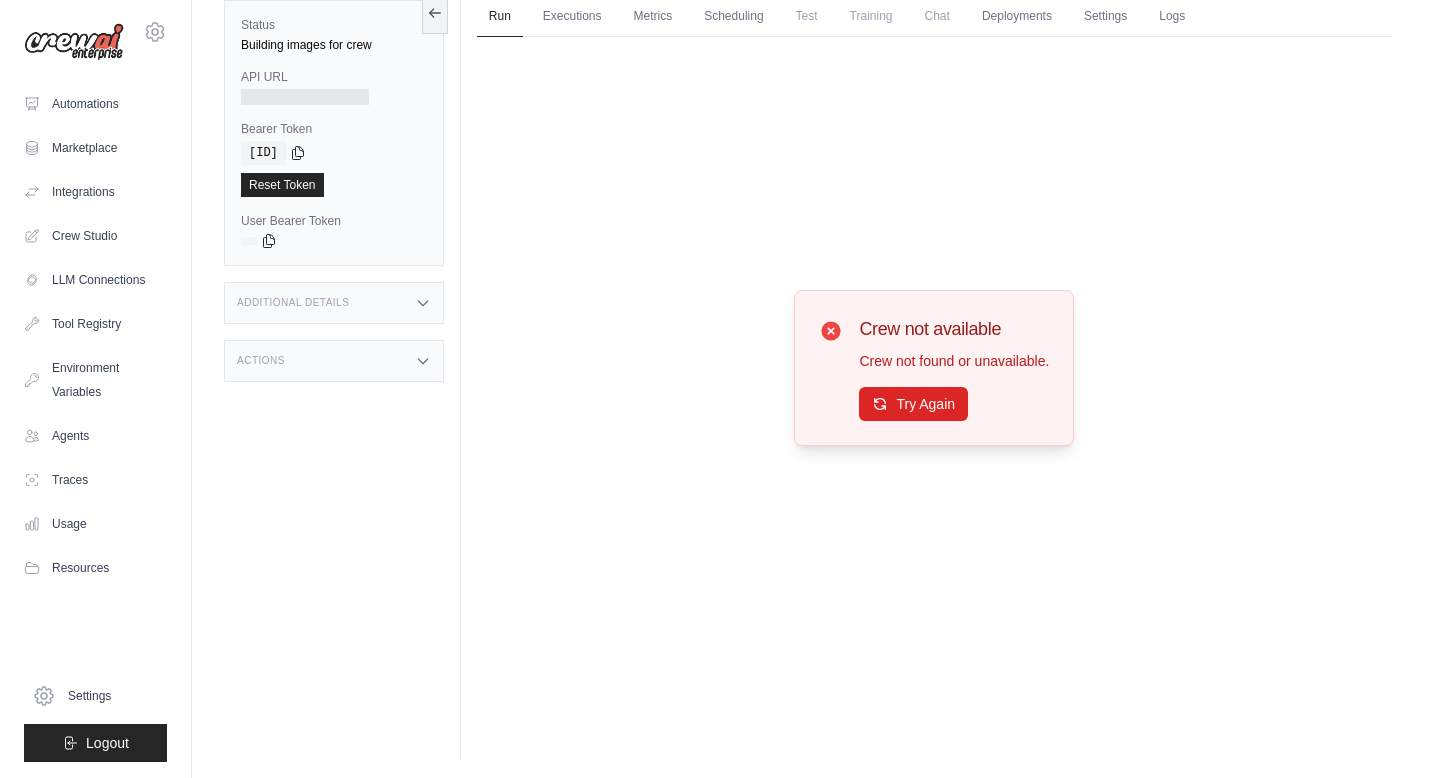 scroll, scrollTop: 0, scrollLeft: 0, axis: both 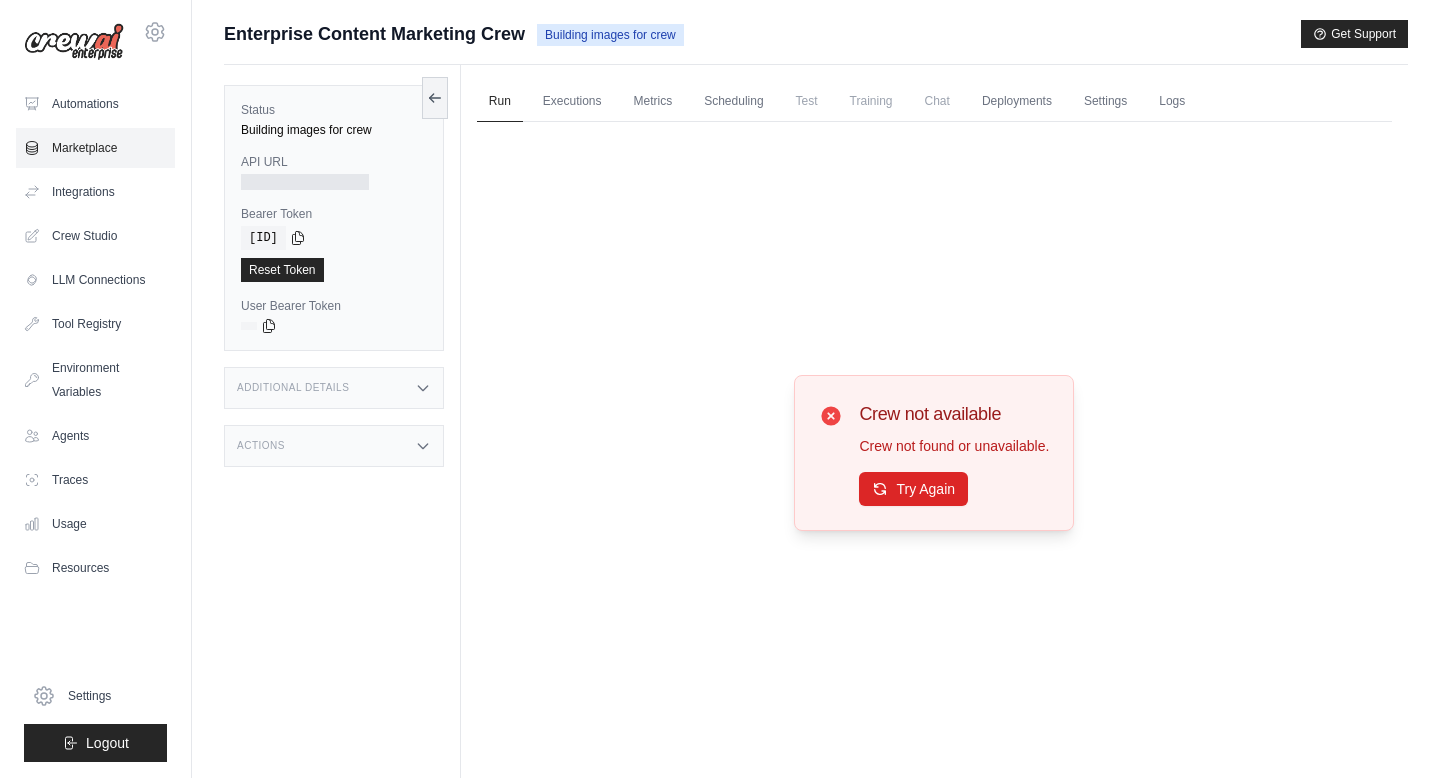 click on "Marketplace" at bounding box center (95, 148) 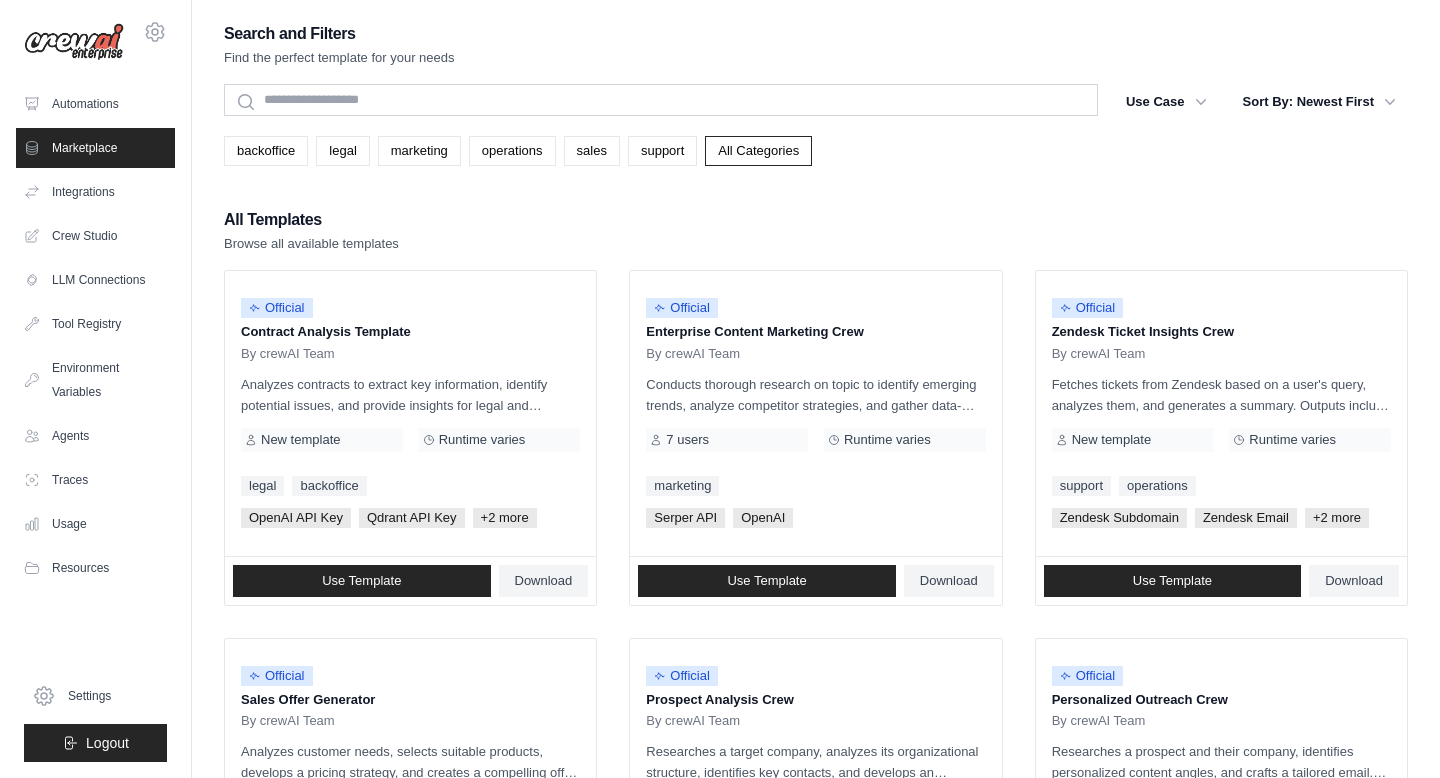 scroll, scrollTop: 0, scrollLeft: 0, axis: both 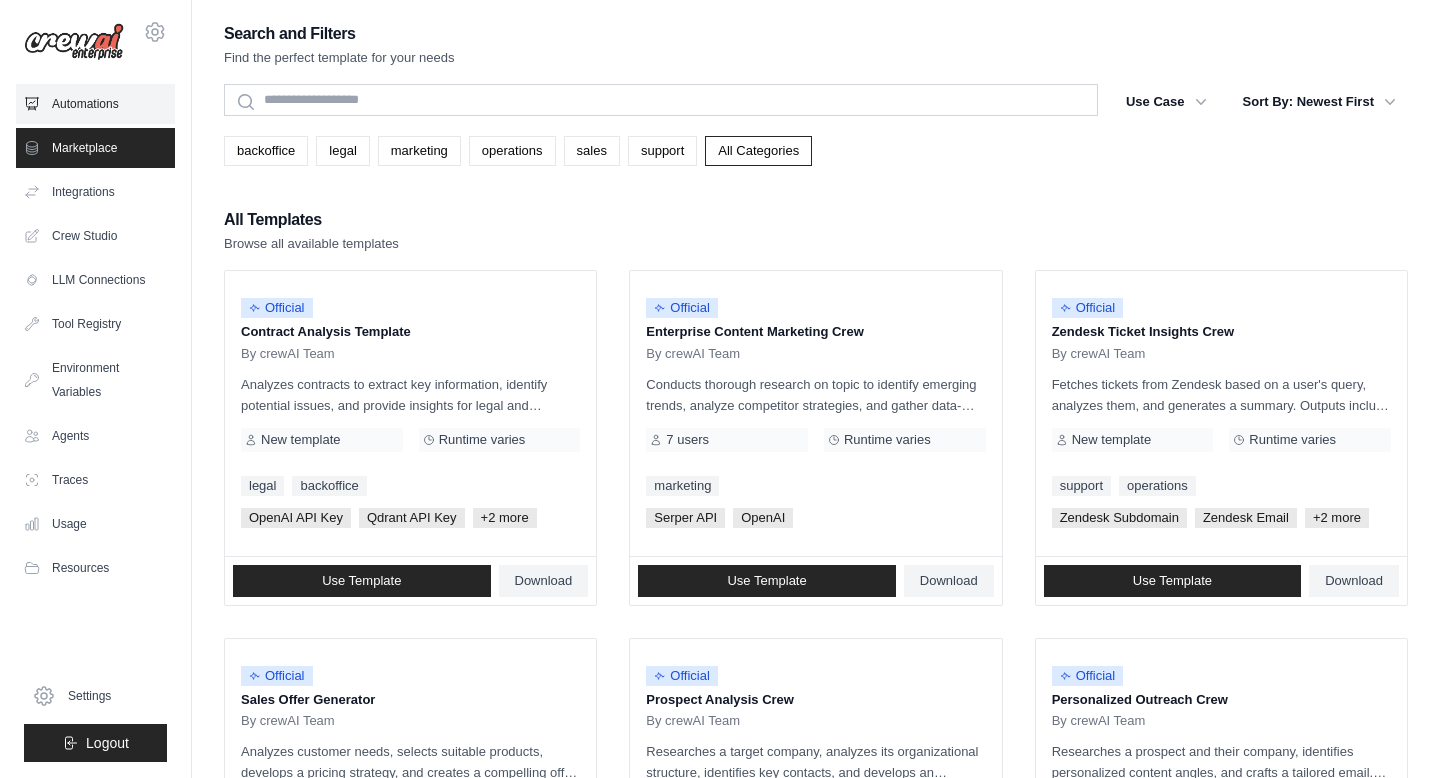 click on "Automations" at bounding box center [95, 104] 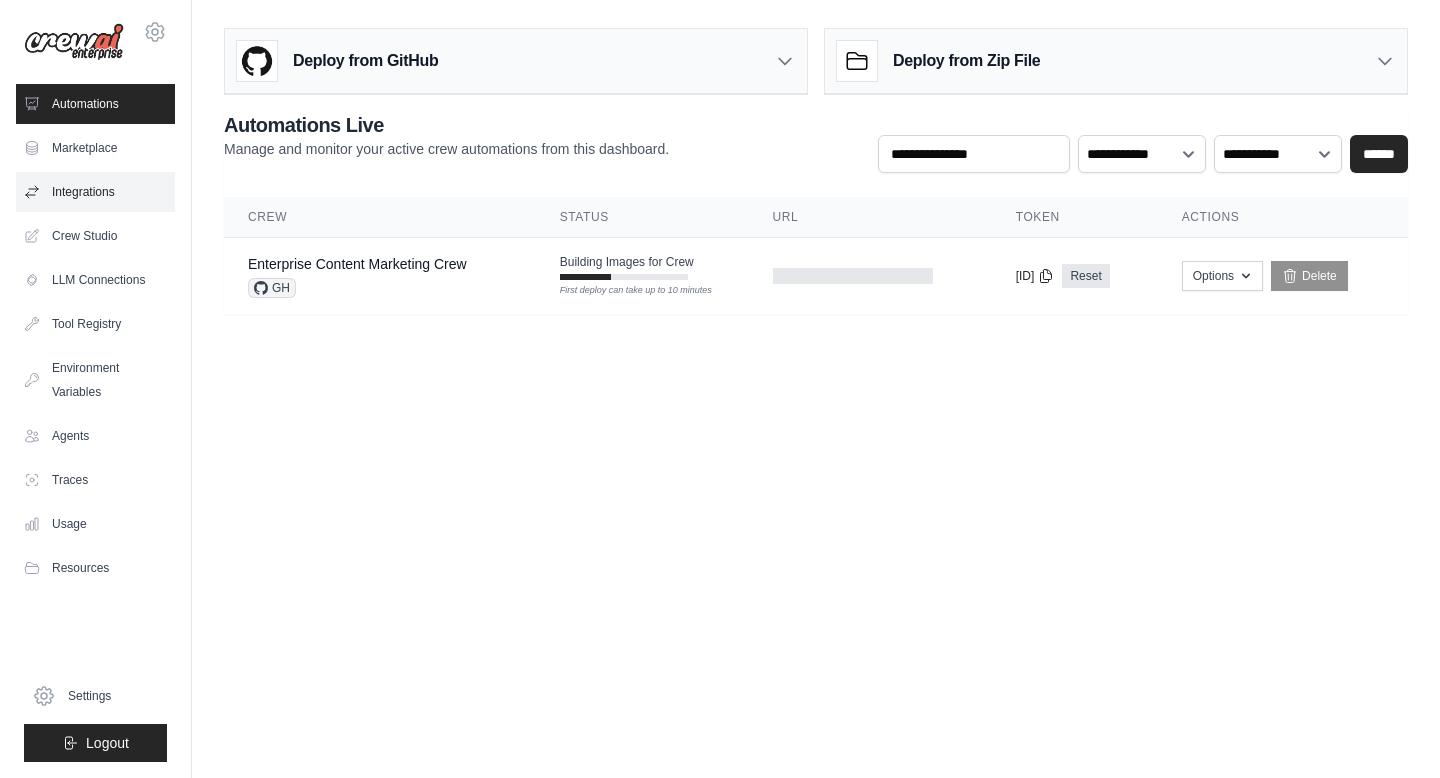 scroll, scrollTop: 0, scrollLeft: 0, axis: both 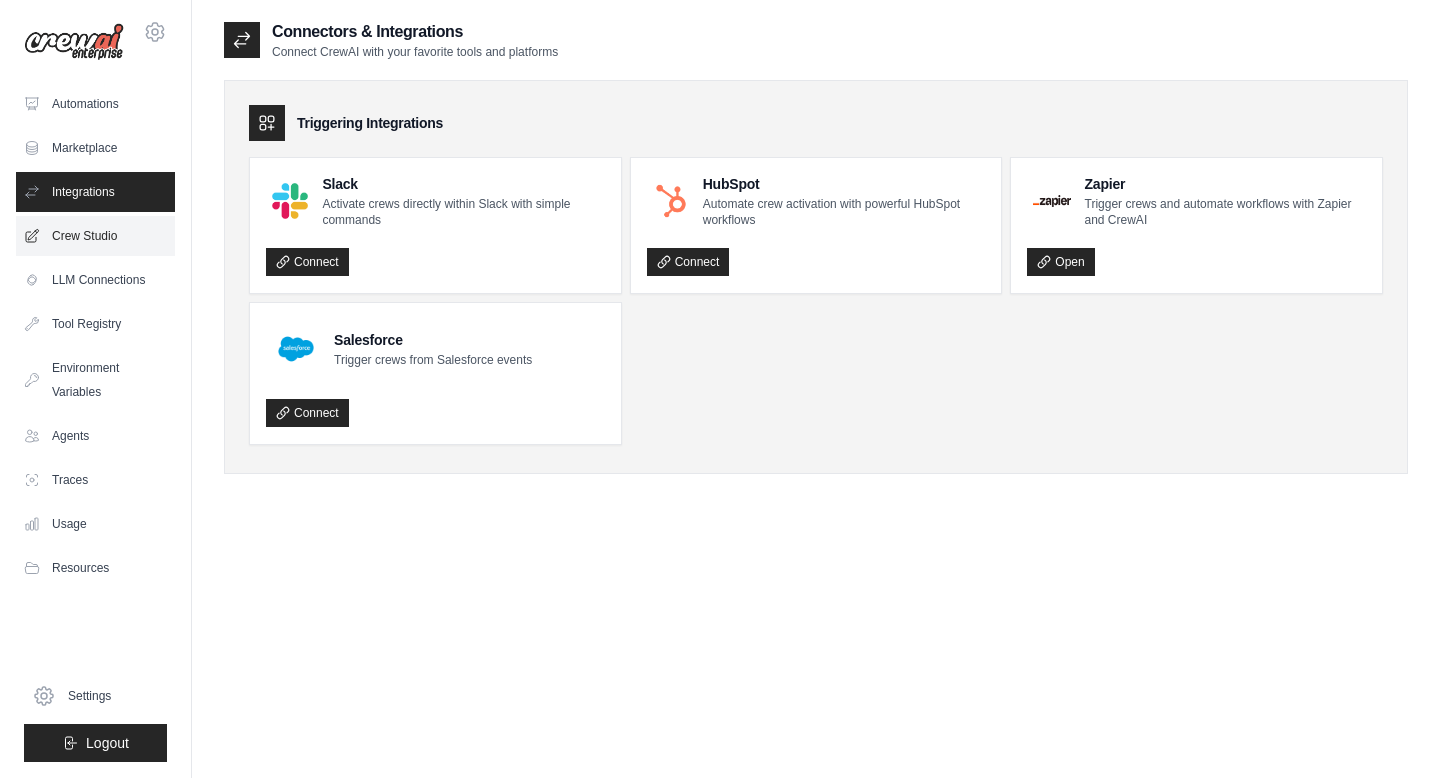 click on "Crew Studio" at bounding box center [95, 236] 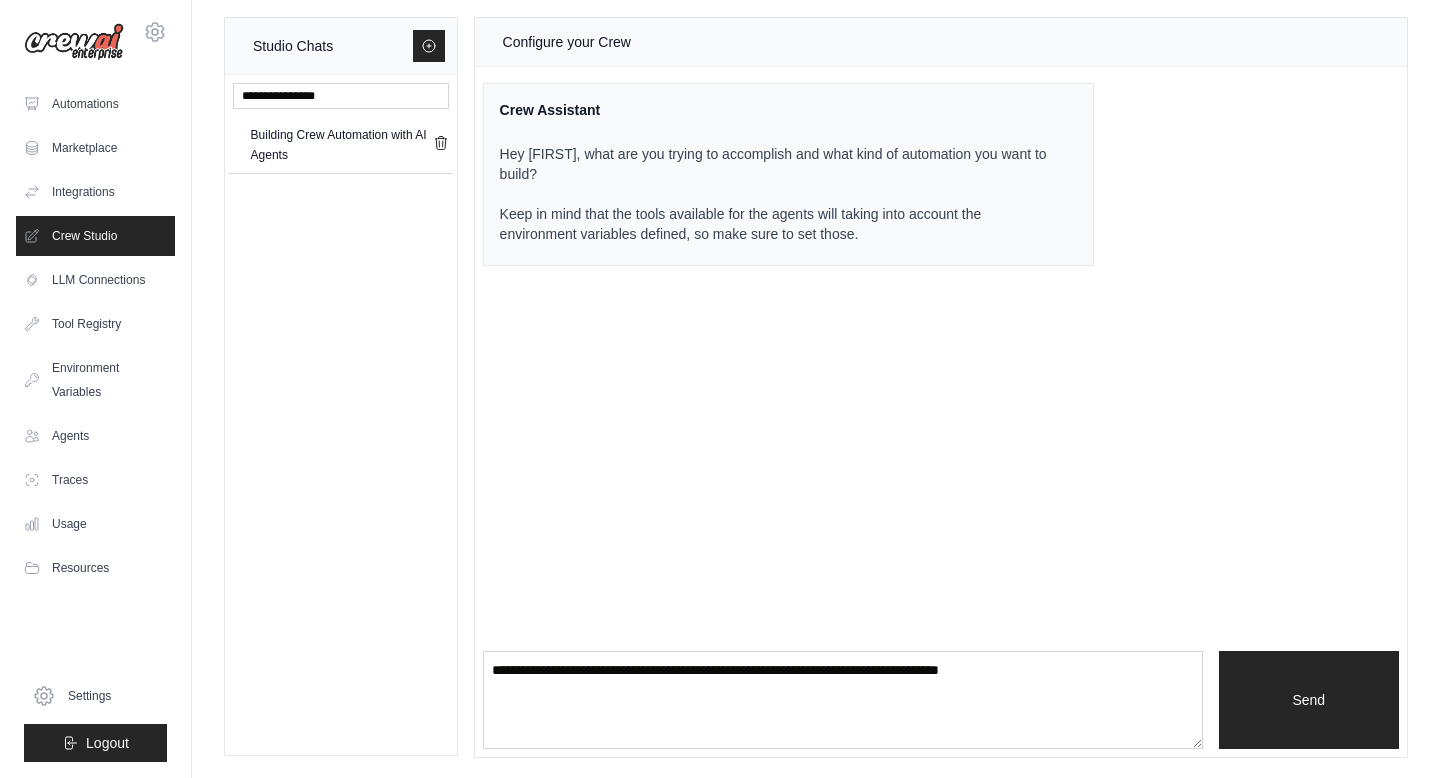 scroll, scrollTop: 0, scrollLeft: 0, axis: both 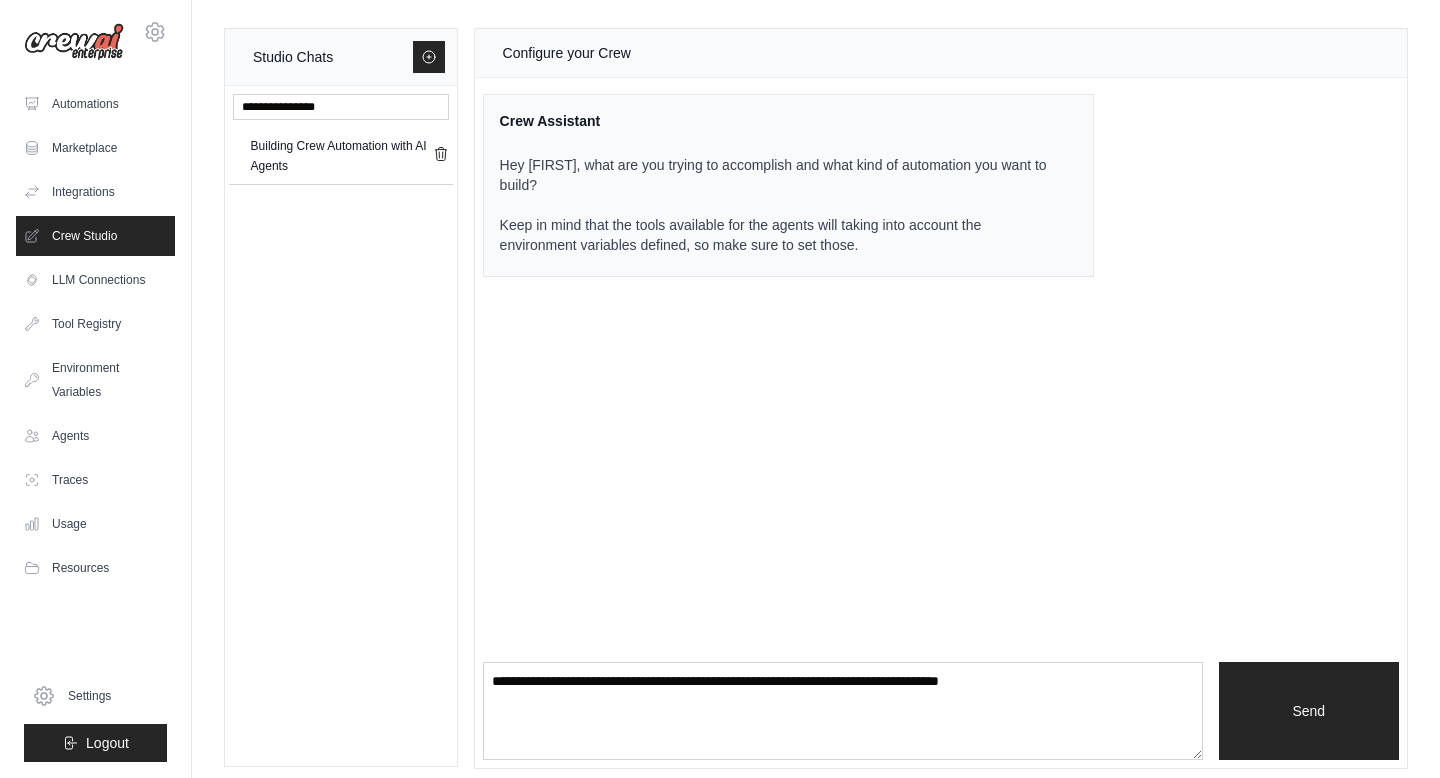 click on "Automations
Marketplace
Integrations
Crew Studio
LLM Connections" at bounding box center (95, 336) 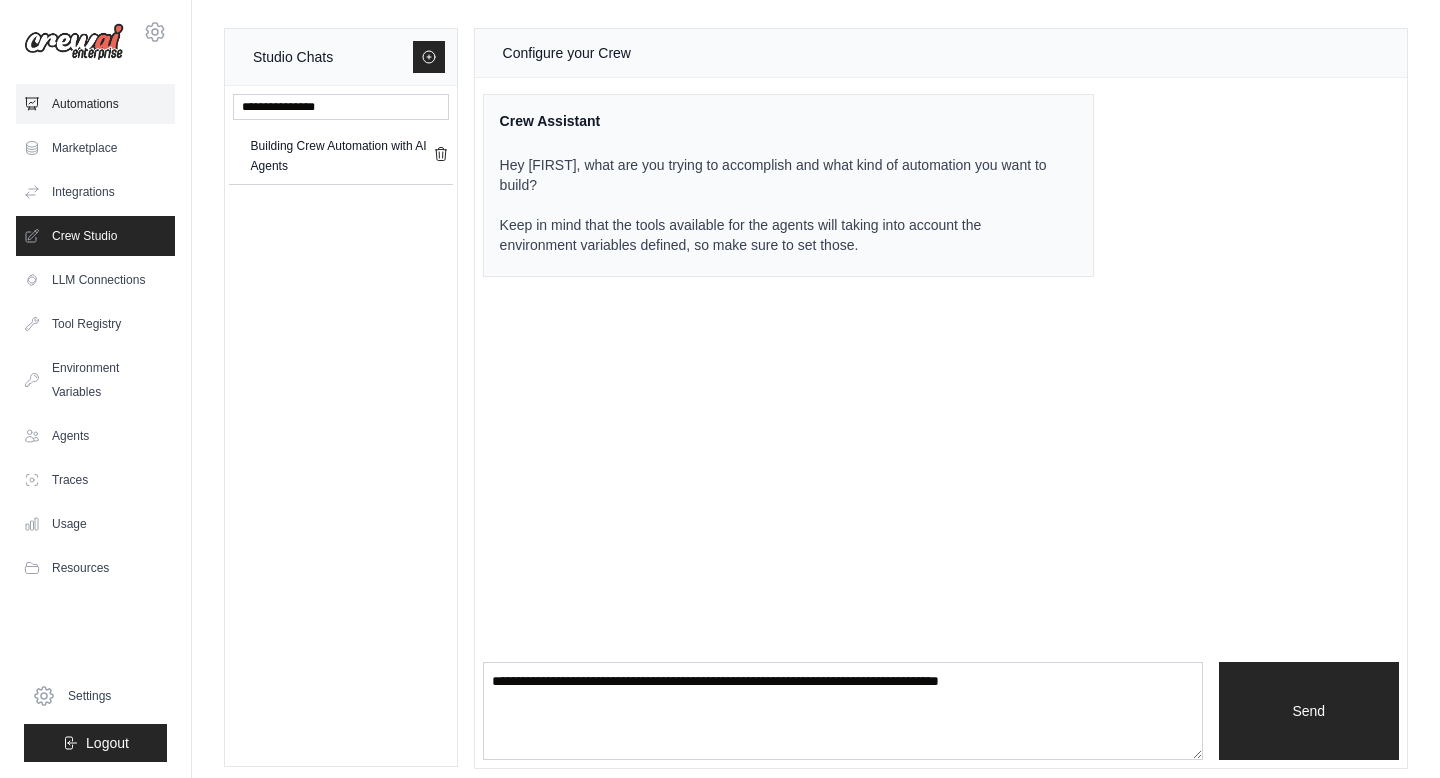 click on "Automations" at bounding box center [95, 104] 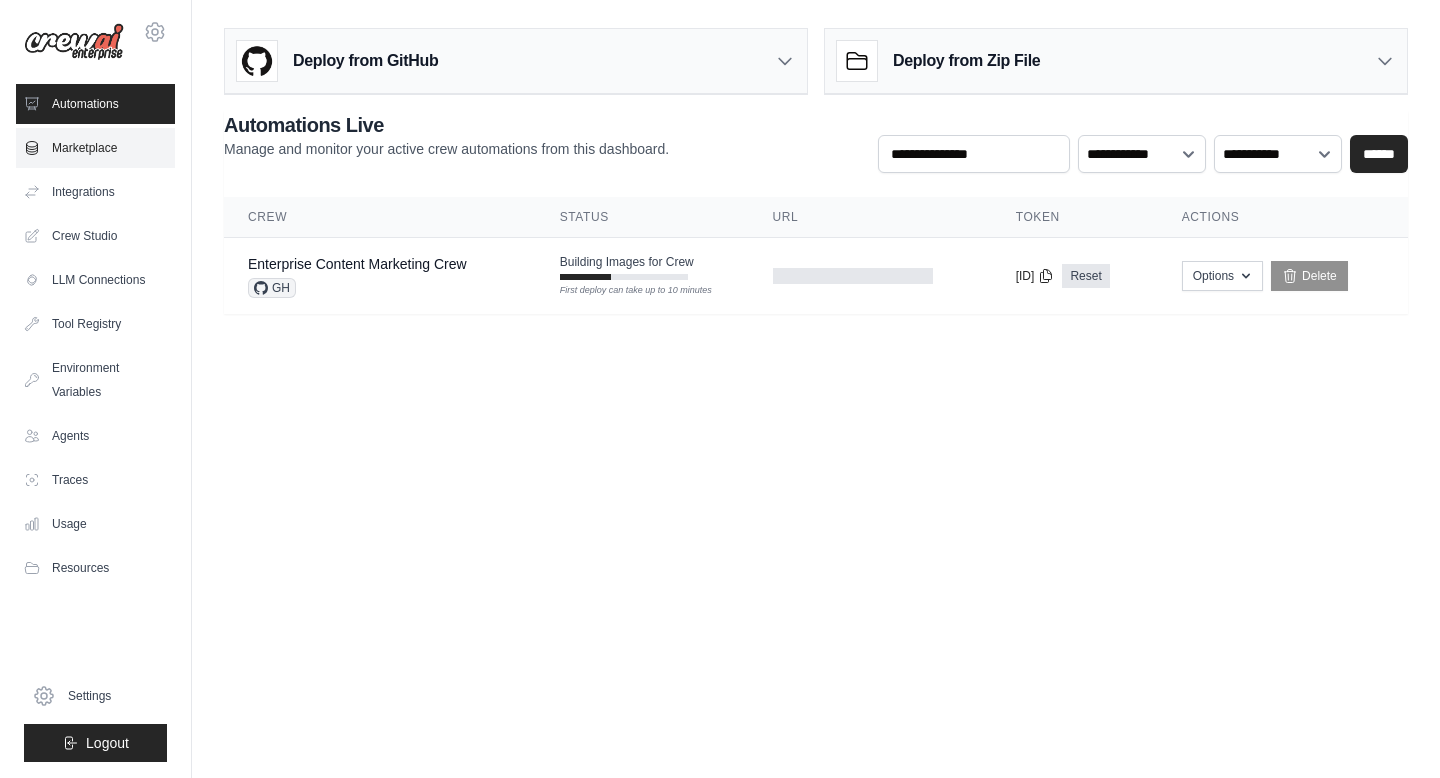 scroll, scrollTop: 0, scrollLeft: 0, axis: both 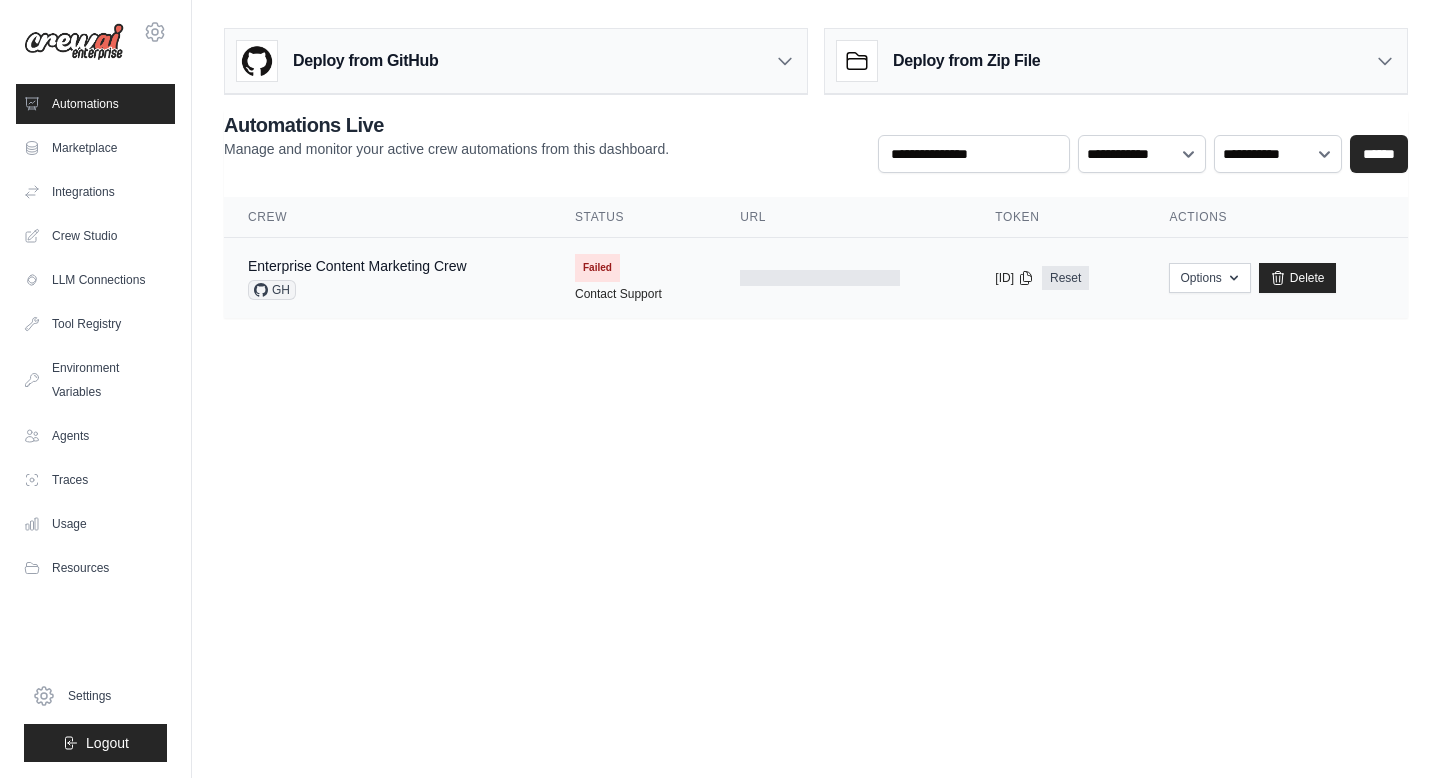 click on "Enterprise Content Marketing Crew
GH" at bounding box center [387, 278] 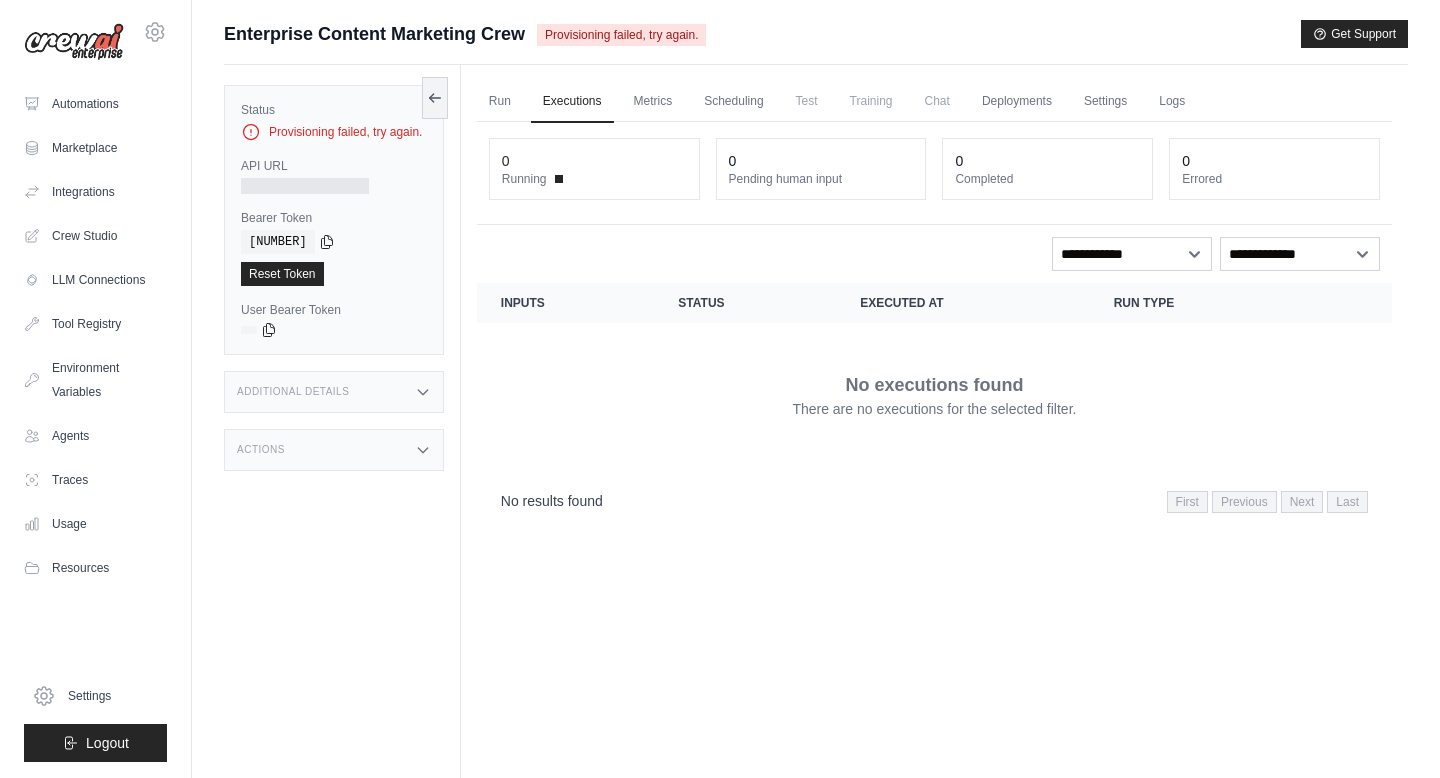 scroll, scrollTop: 0, scrollLeft: 0, axis: both 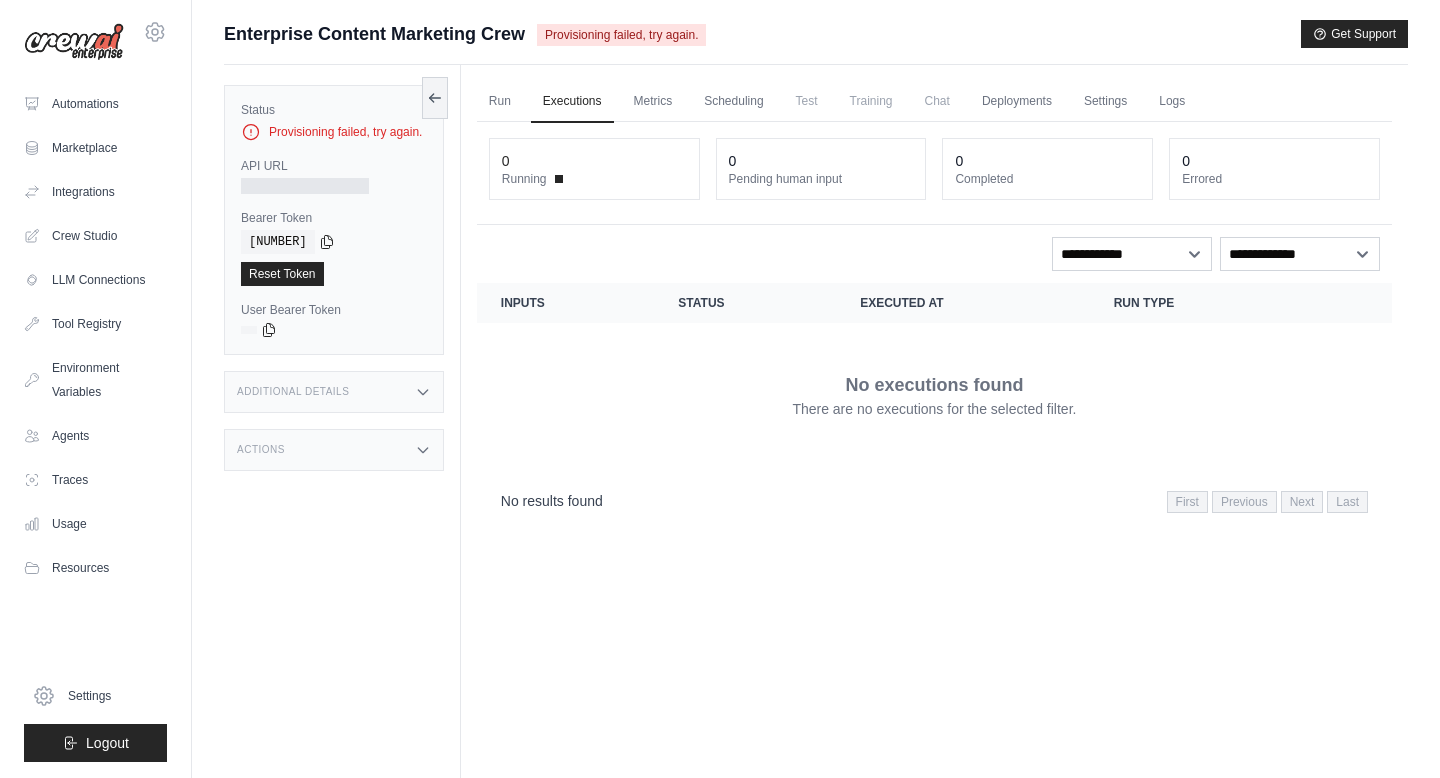 click on "Automations
Marketplace
Integrations
Crew Studio
LLM Connections" at bounding box center [95, 336] 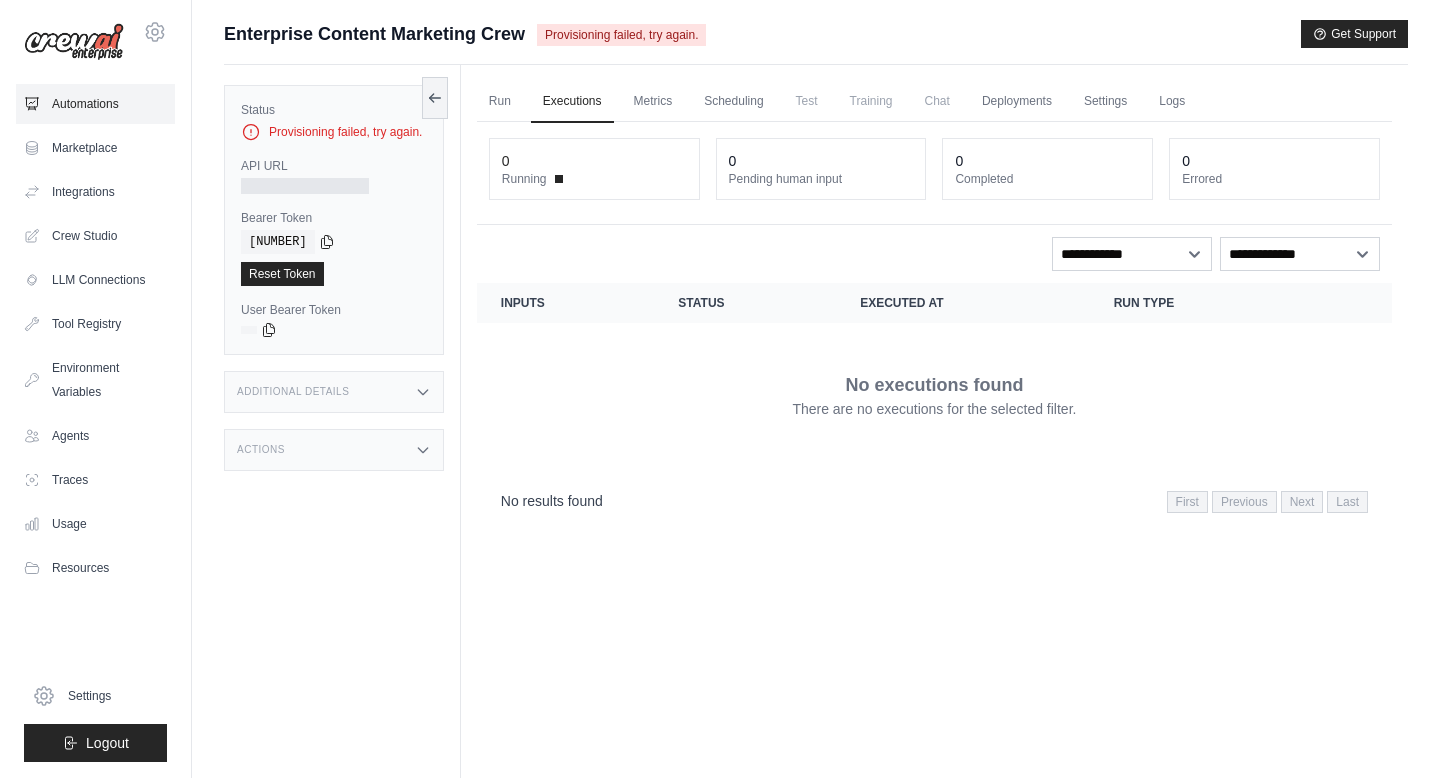 click on "Automations" at bounding box center [95, 104] 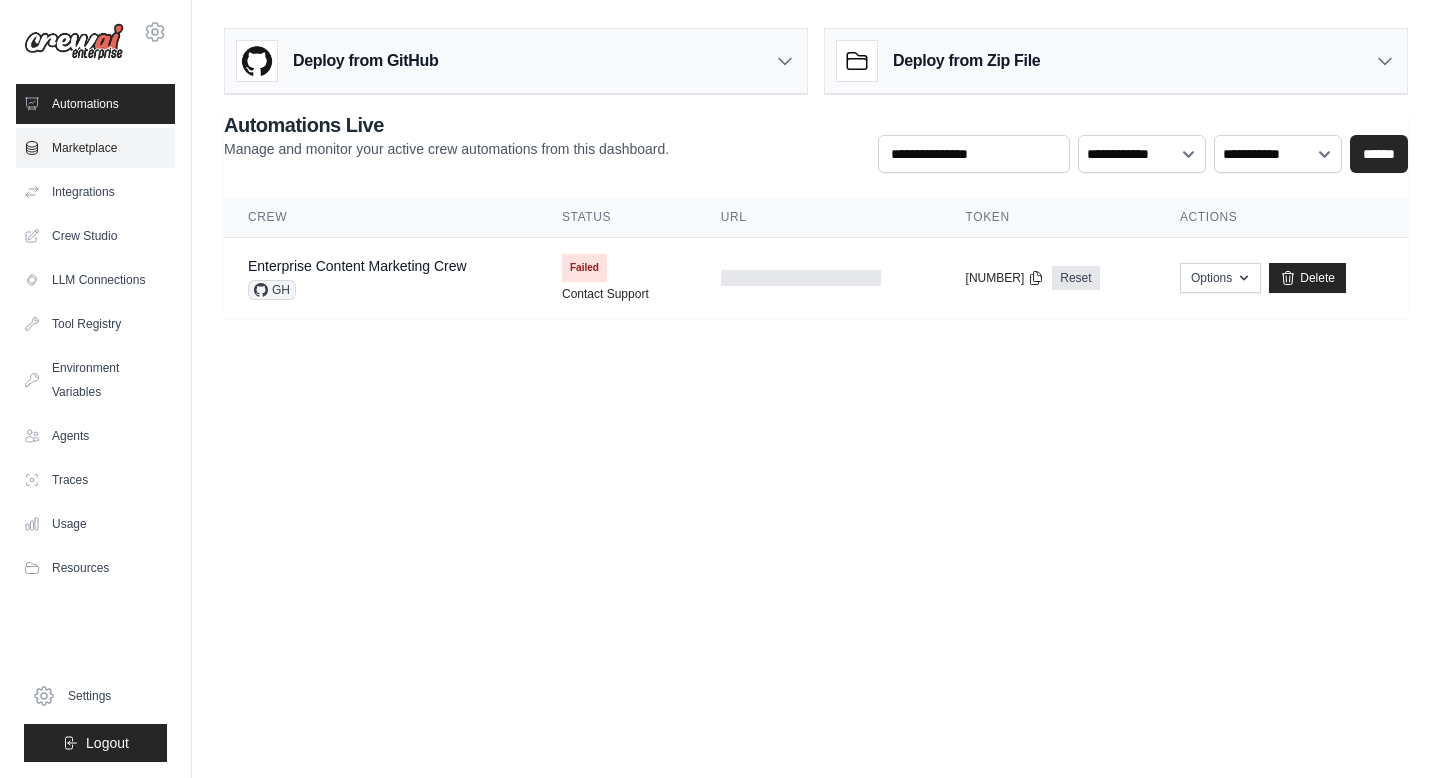 scroll, scrollTop: 0, scrollLeft: 0, axis: both 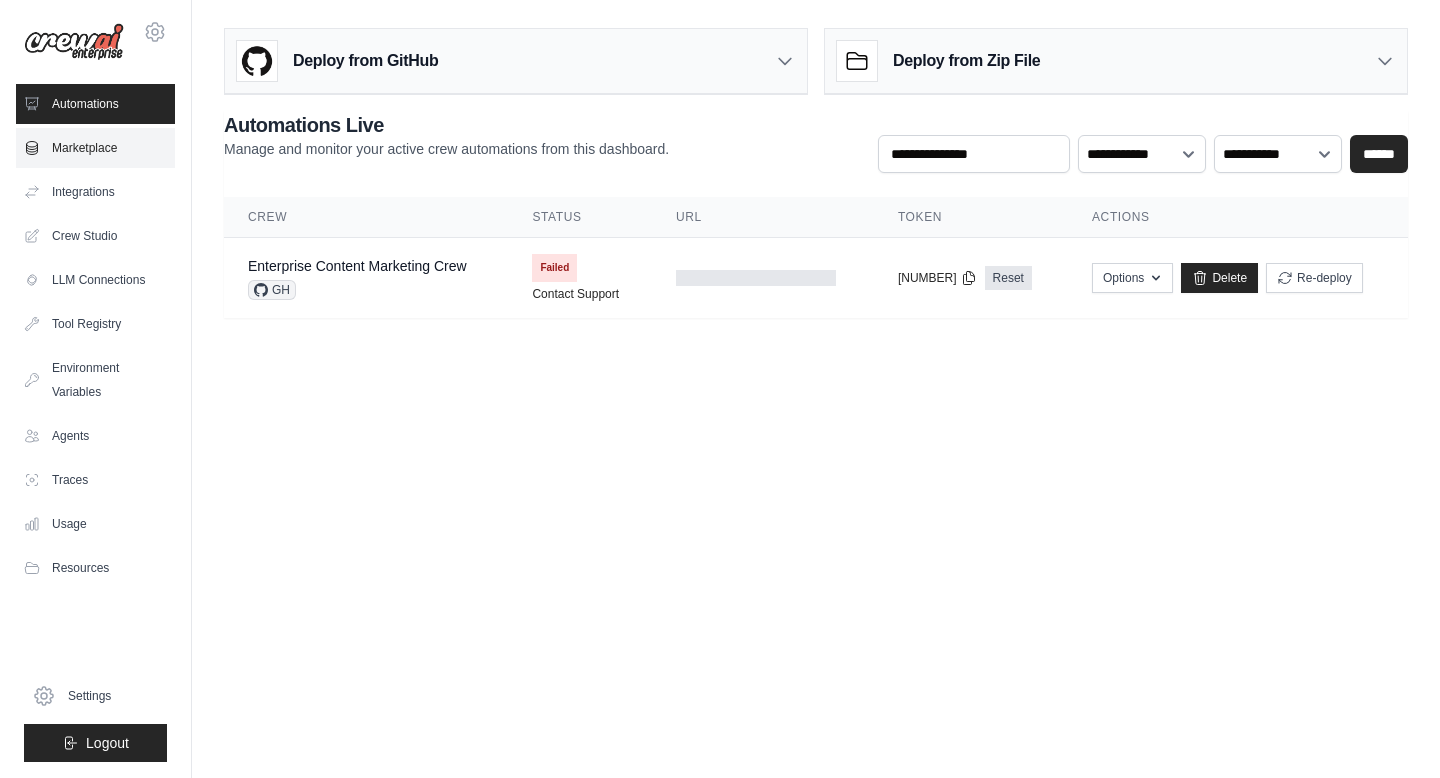 click on "Marketplace" at bounding box center [95, 148] 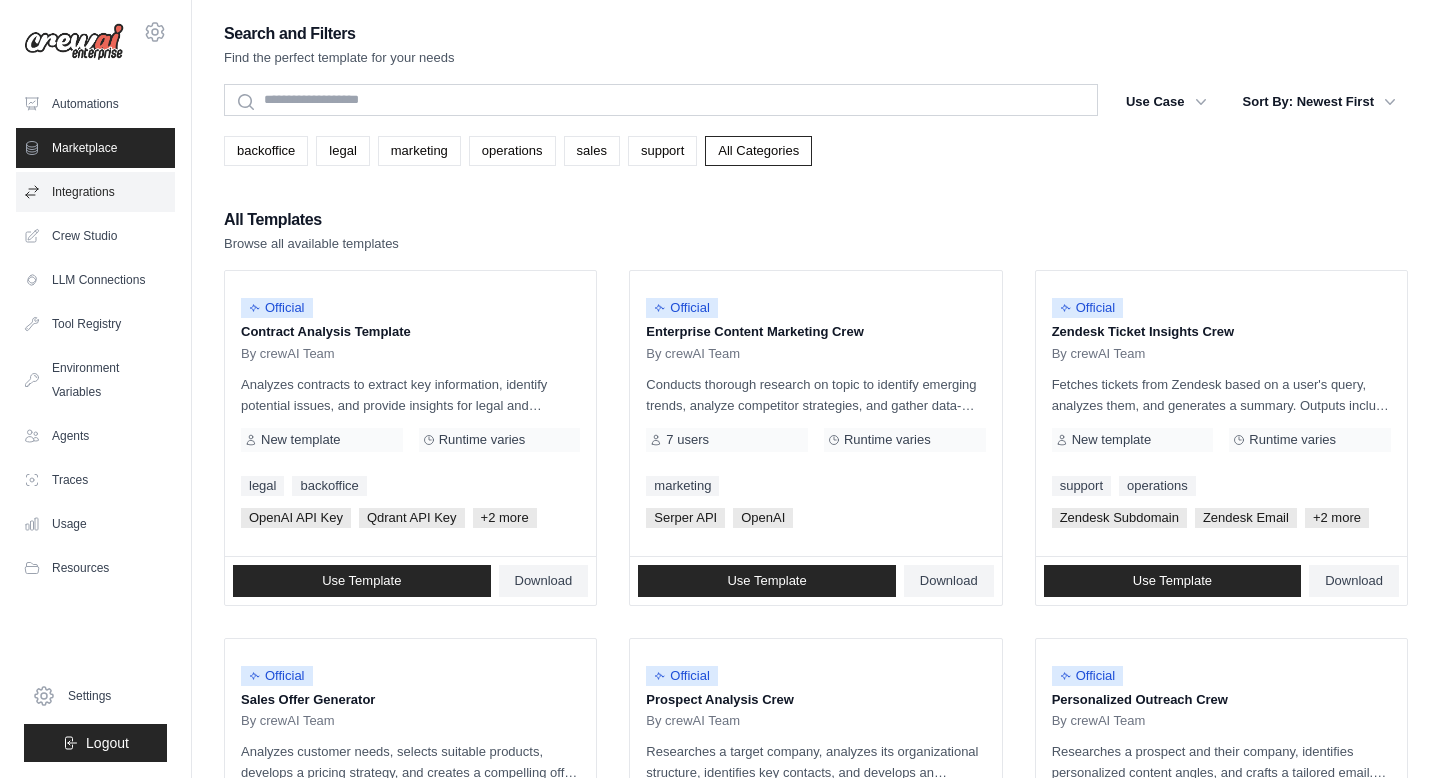 scroll, scrollTop: 0, scrollLeft: 0, axis: both 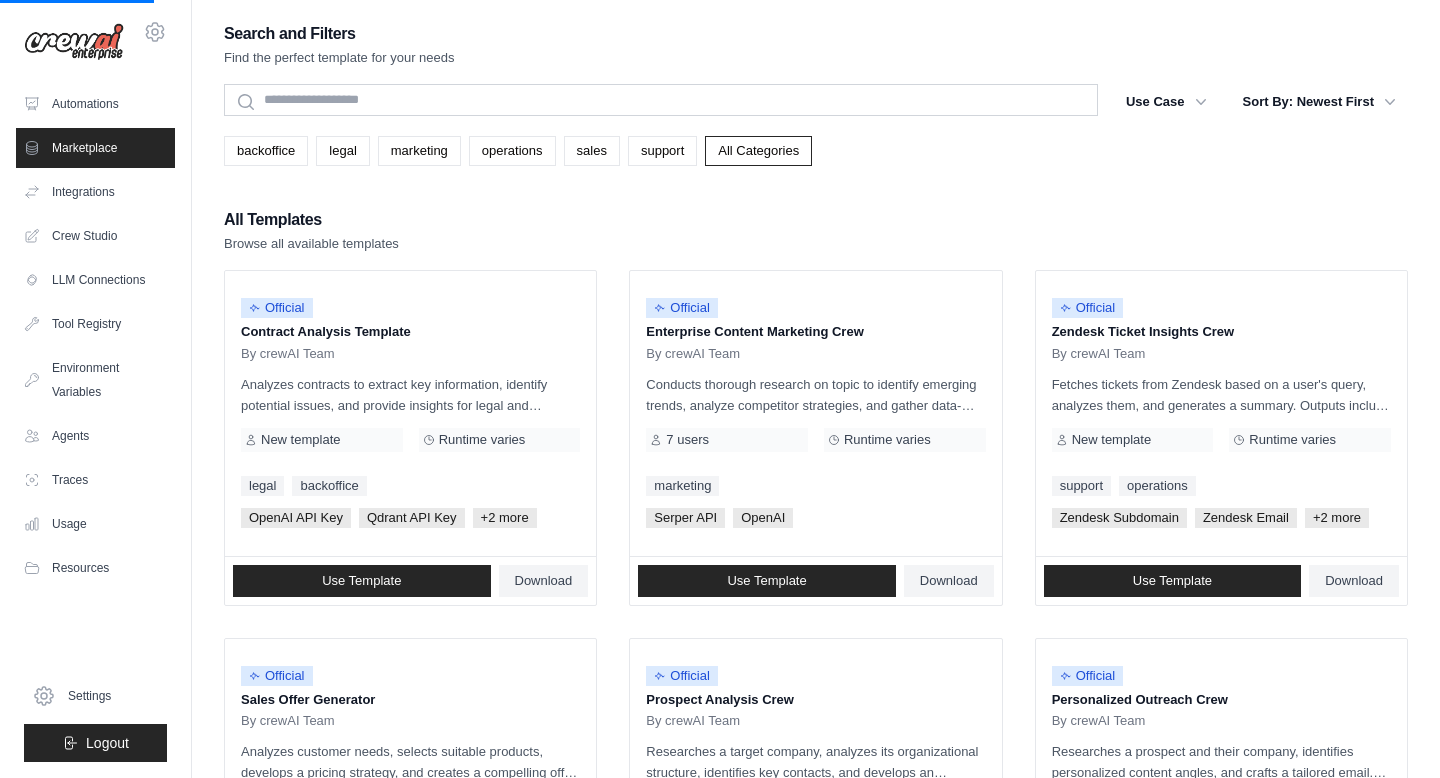 click on "Marketplace" at bounding box center (95, 148) 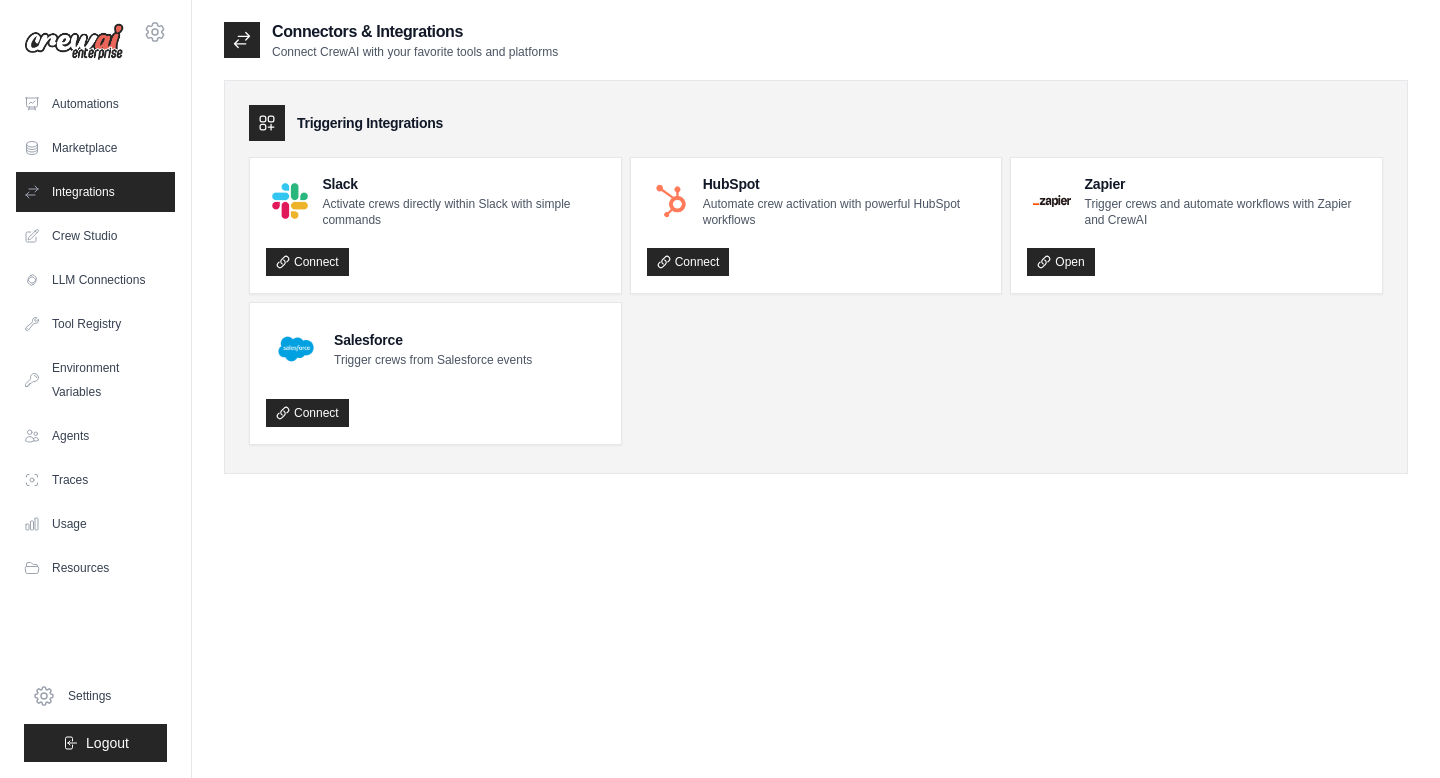 scroll, scrollTop: 0, scrollLeft: 0, axis: both 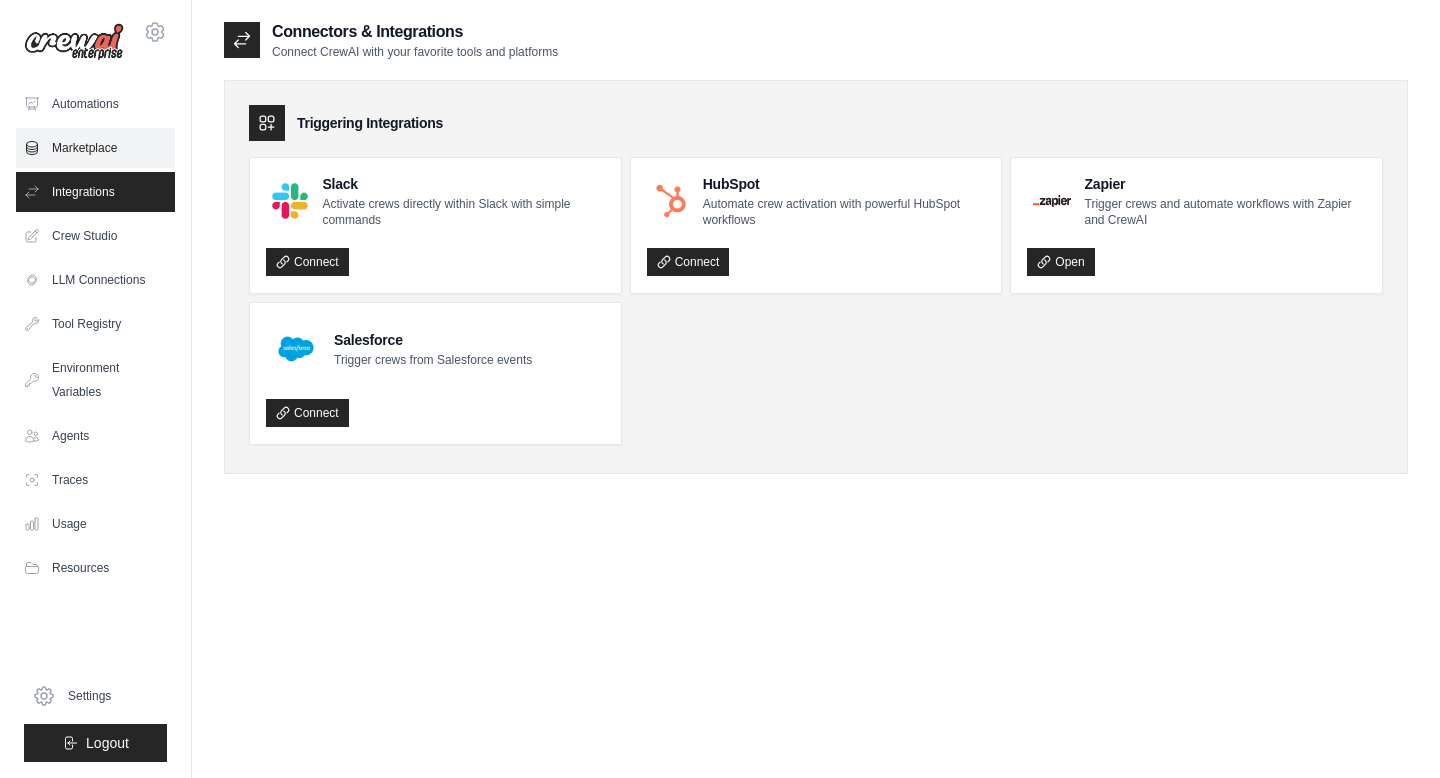 click on "Marketplace" at bounding box center (95, 148) 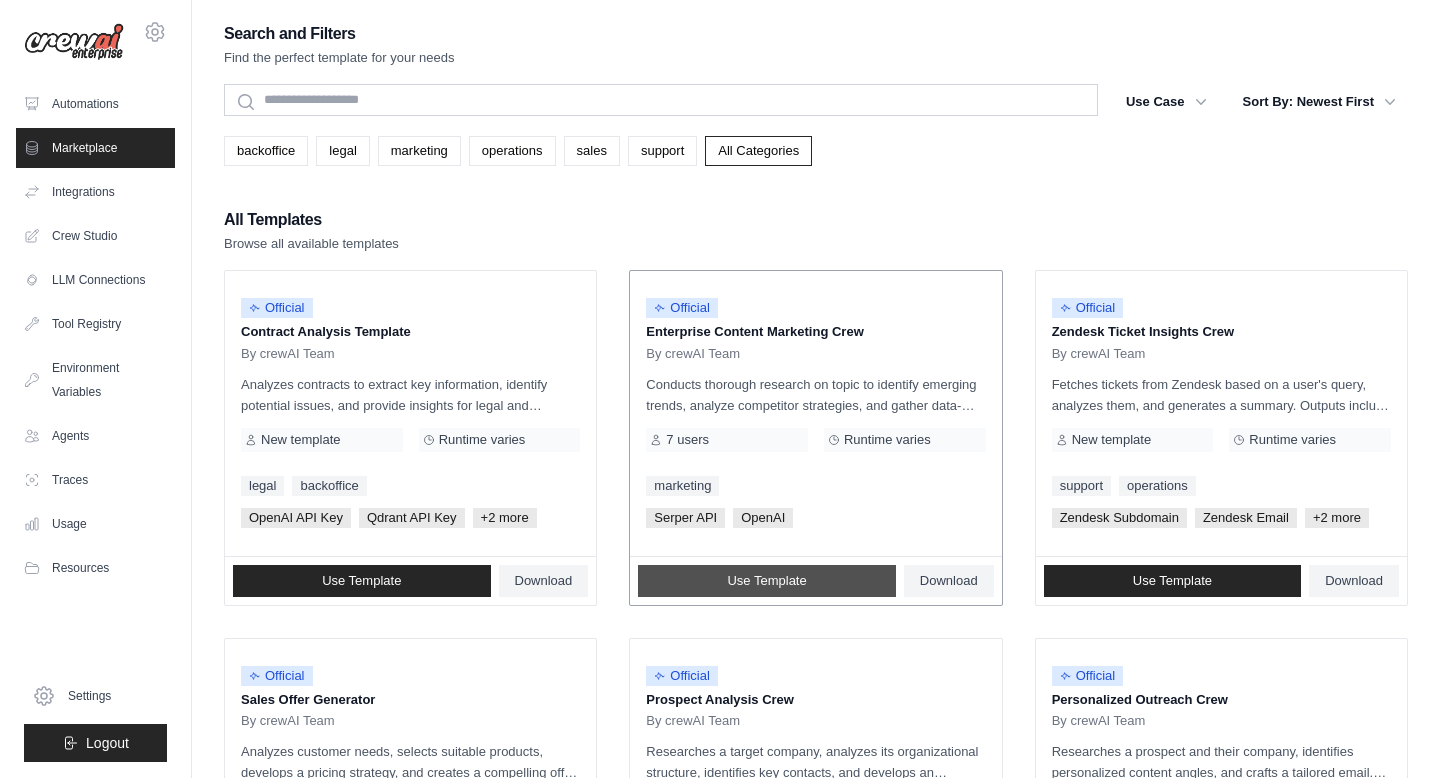 scroll, scrollTop: 0, scrollLeft: 0, axis: both 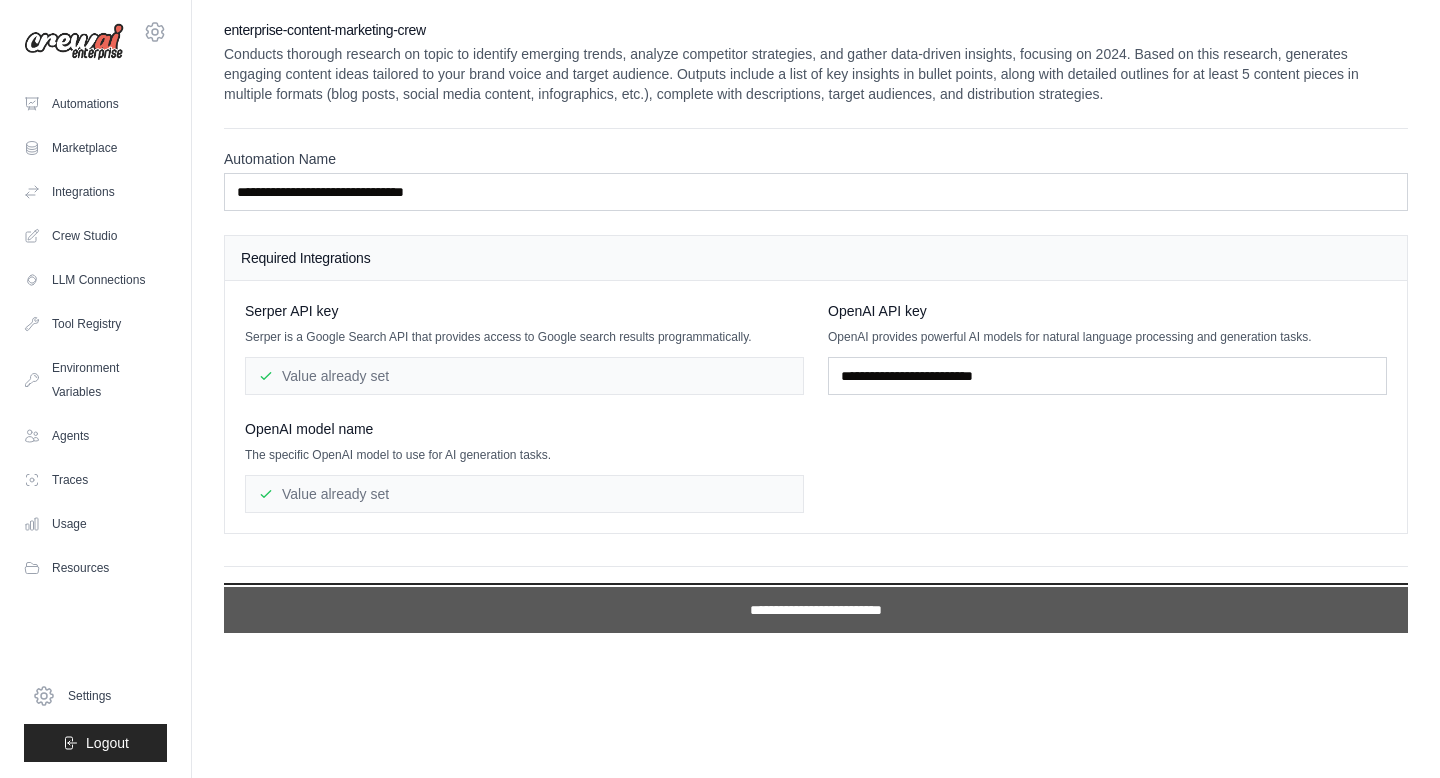 click on "**********" at bounding box center (816, 610) 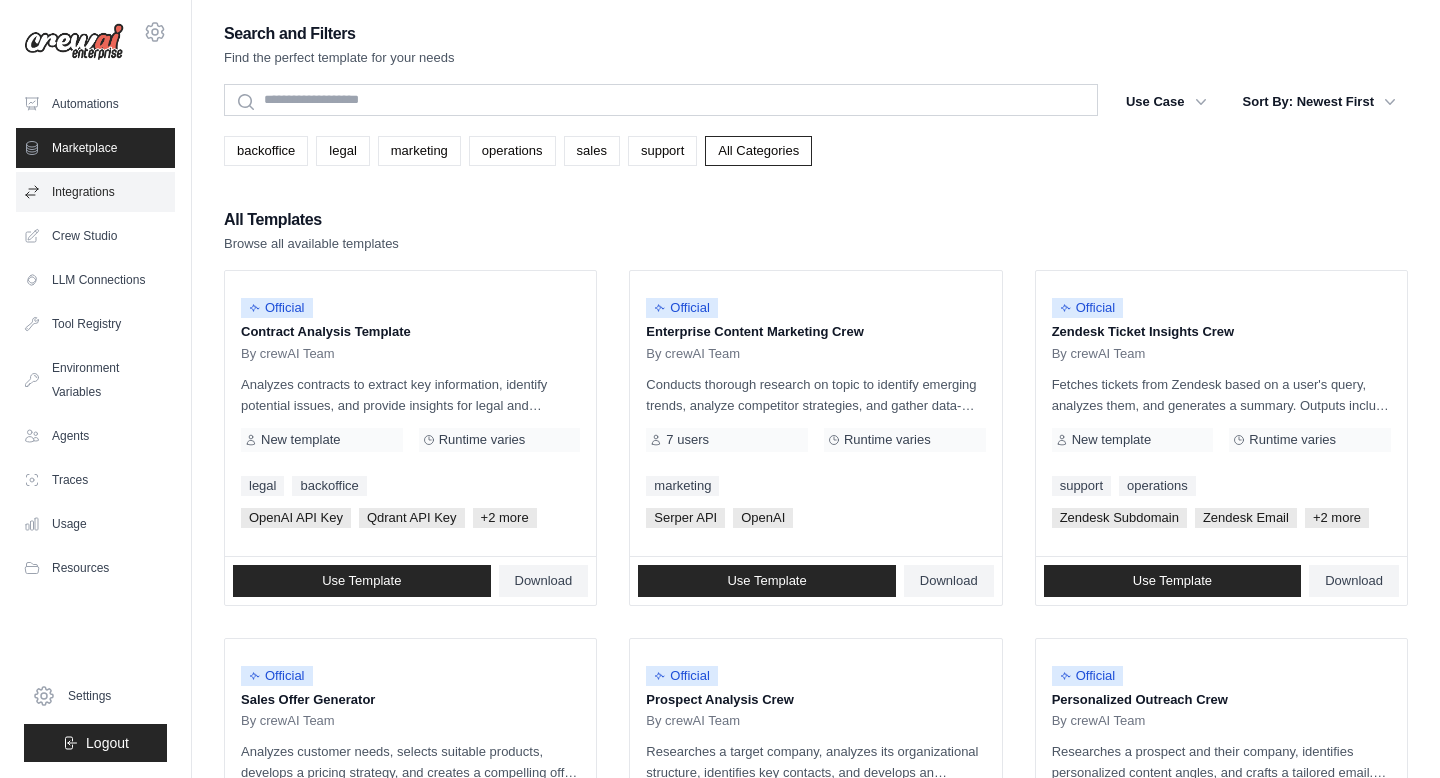 scroll, scrollTop: 0, scrollLeft: 0, axis: both 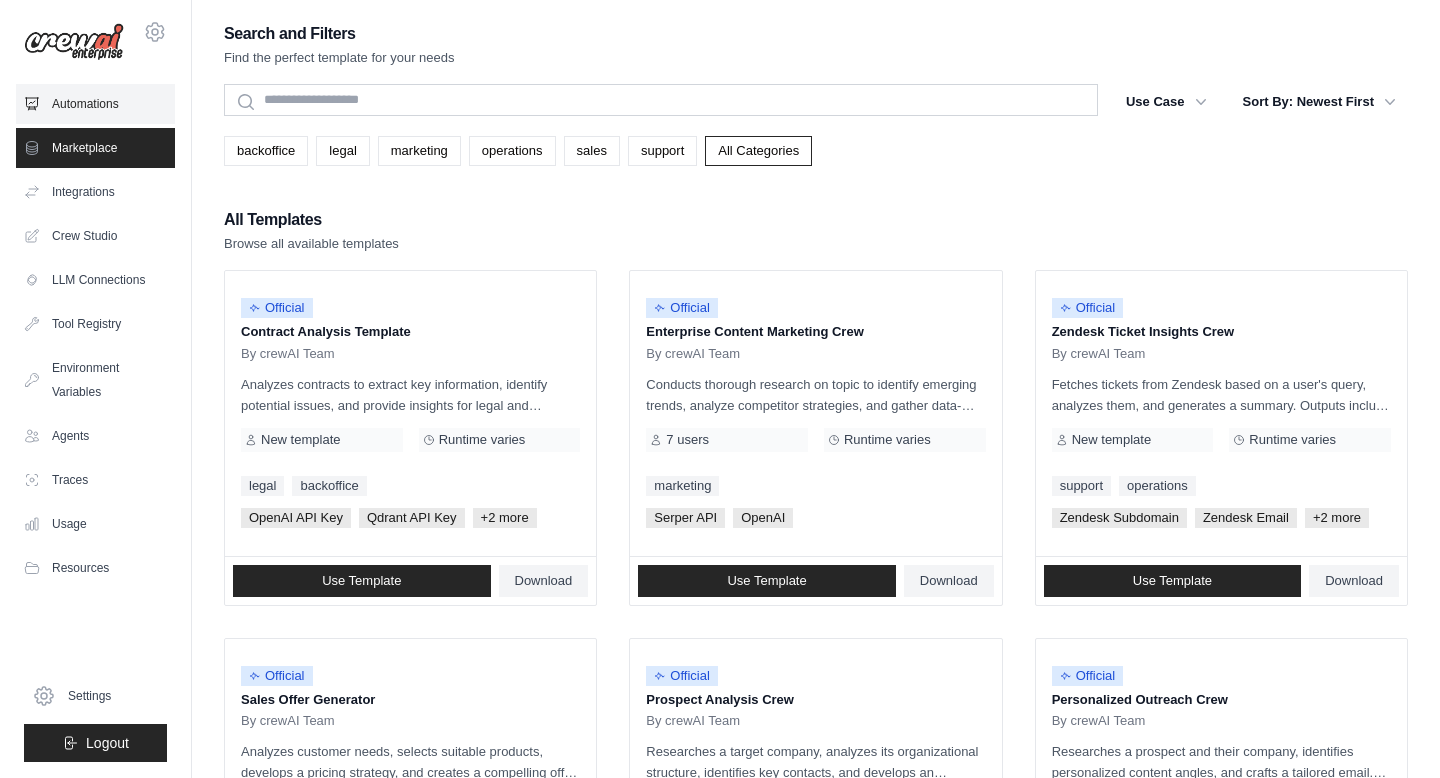 click on "Automations" at bounding box center (95, 104) 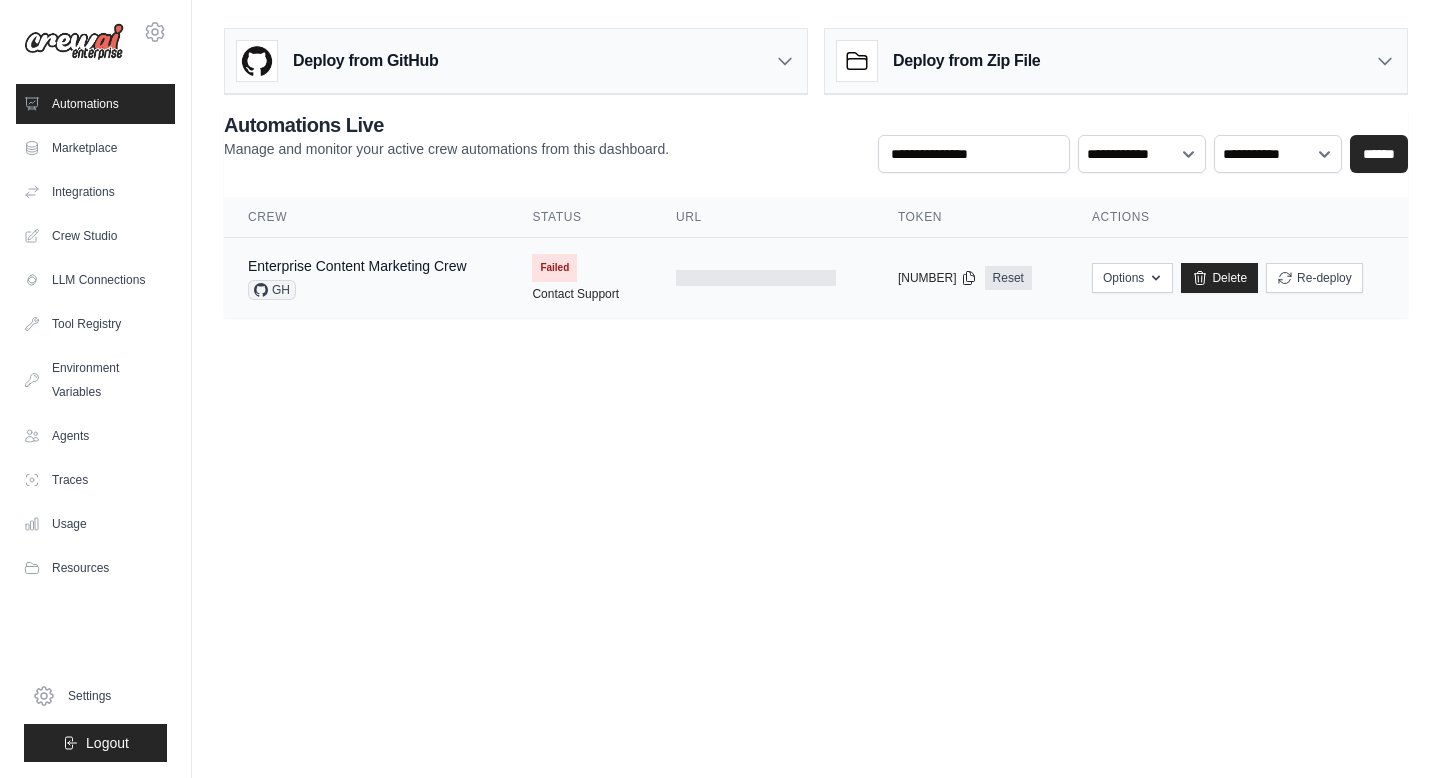 scroll, scrollTop: 0, scrollLeft: 0, axis: both 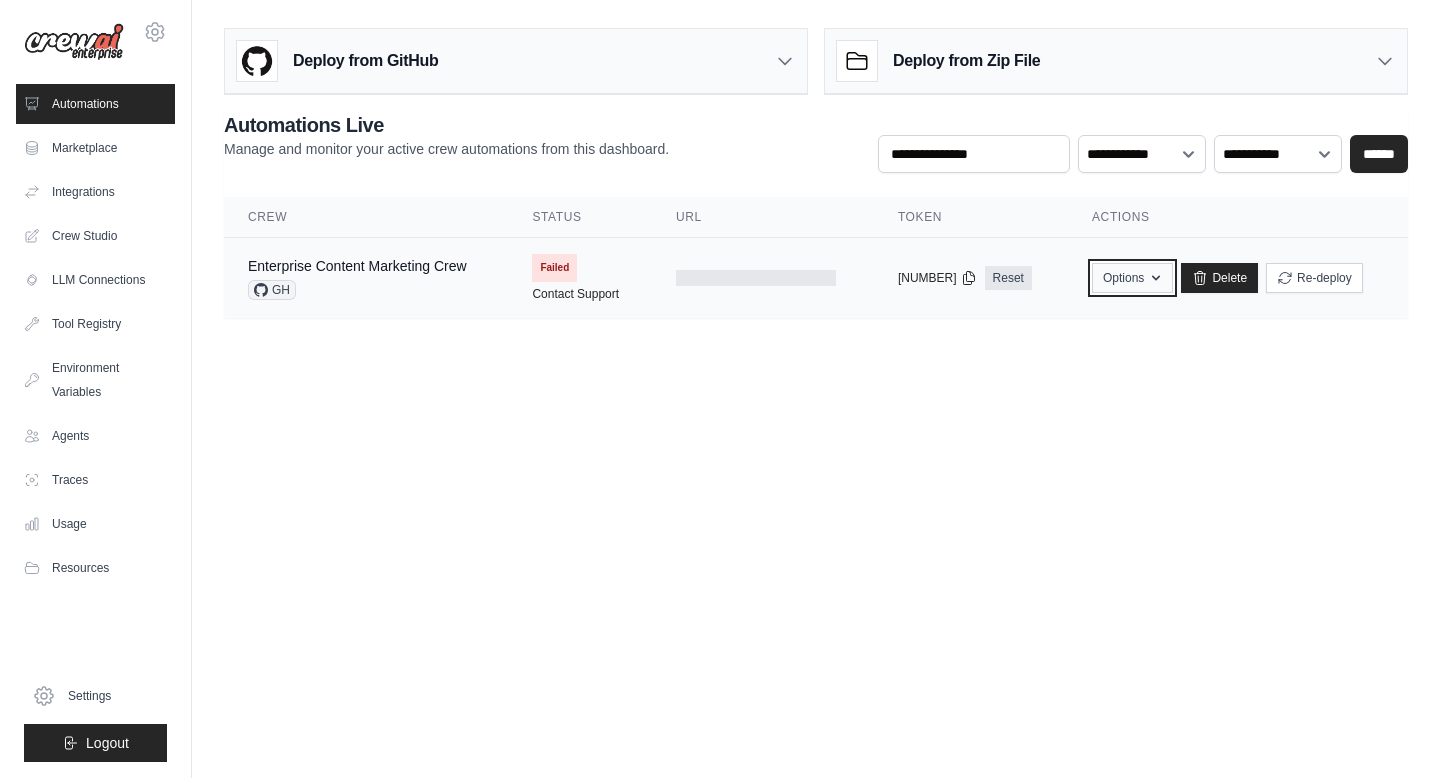 click on "Options" at bounding box center (1132, 278) 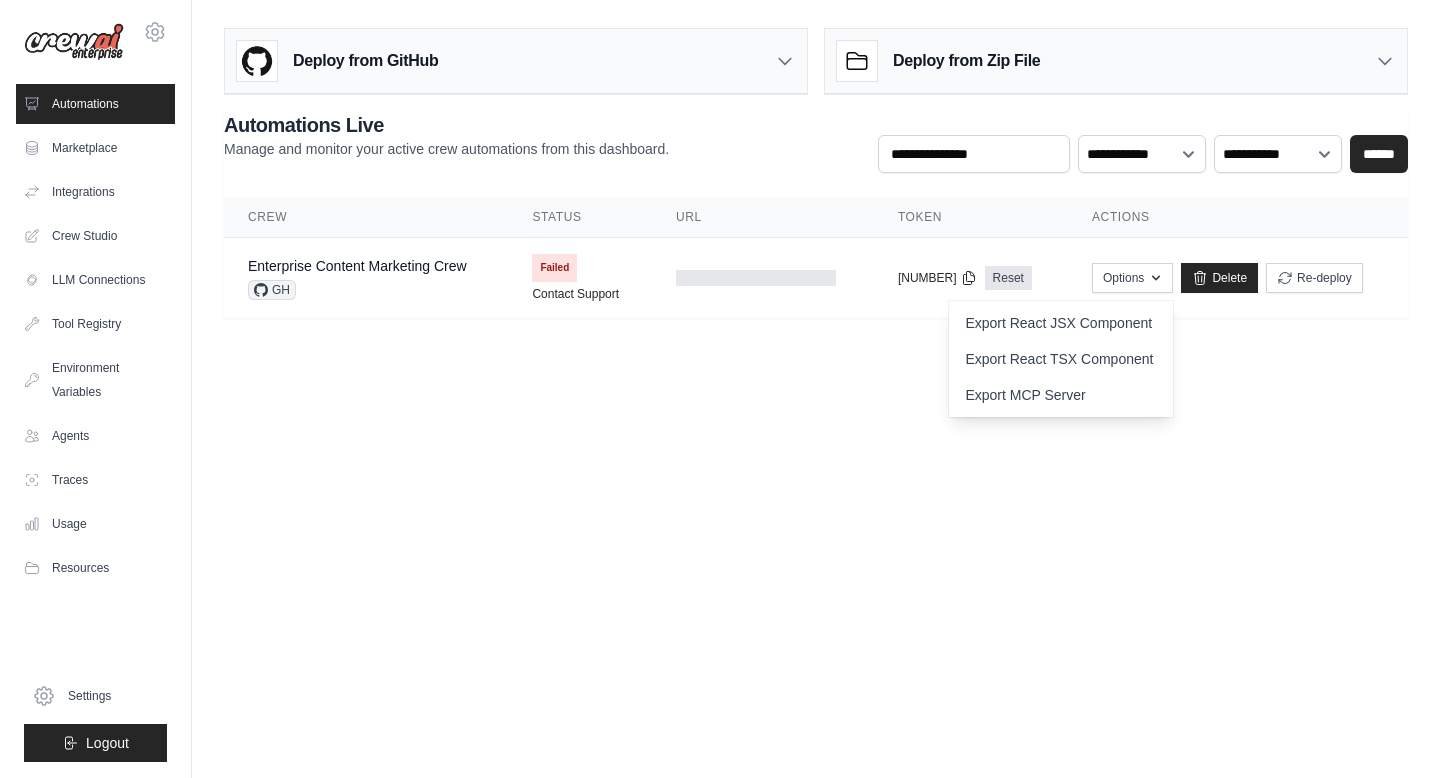 click on "[EMAIL]
Settings
Automations
Marketplace
Integrations" at bounding box center (720, 389) 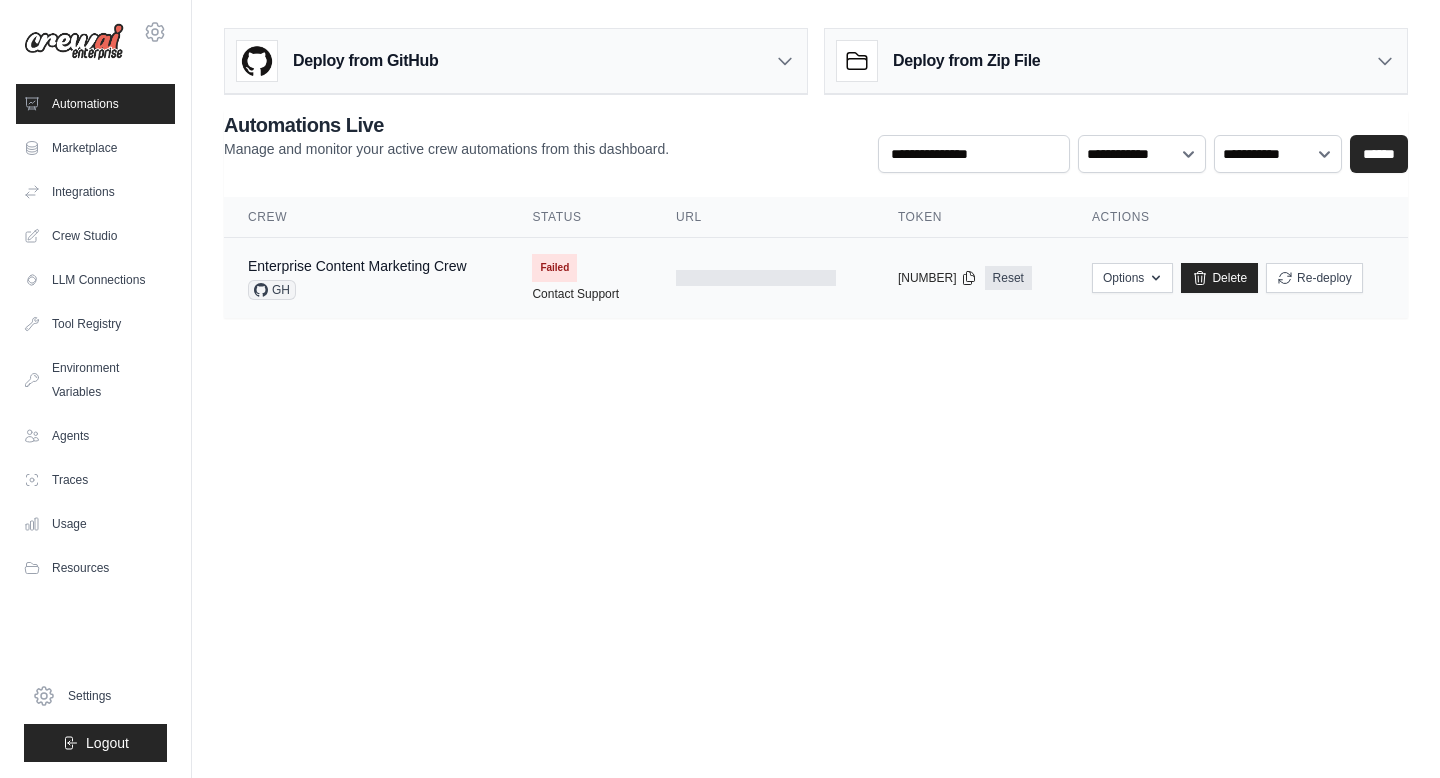 click on "GH" at bounding box center [357, 290] 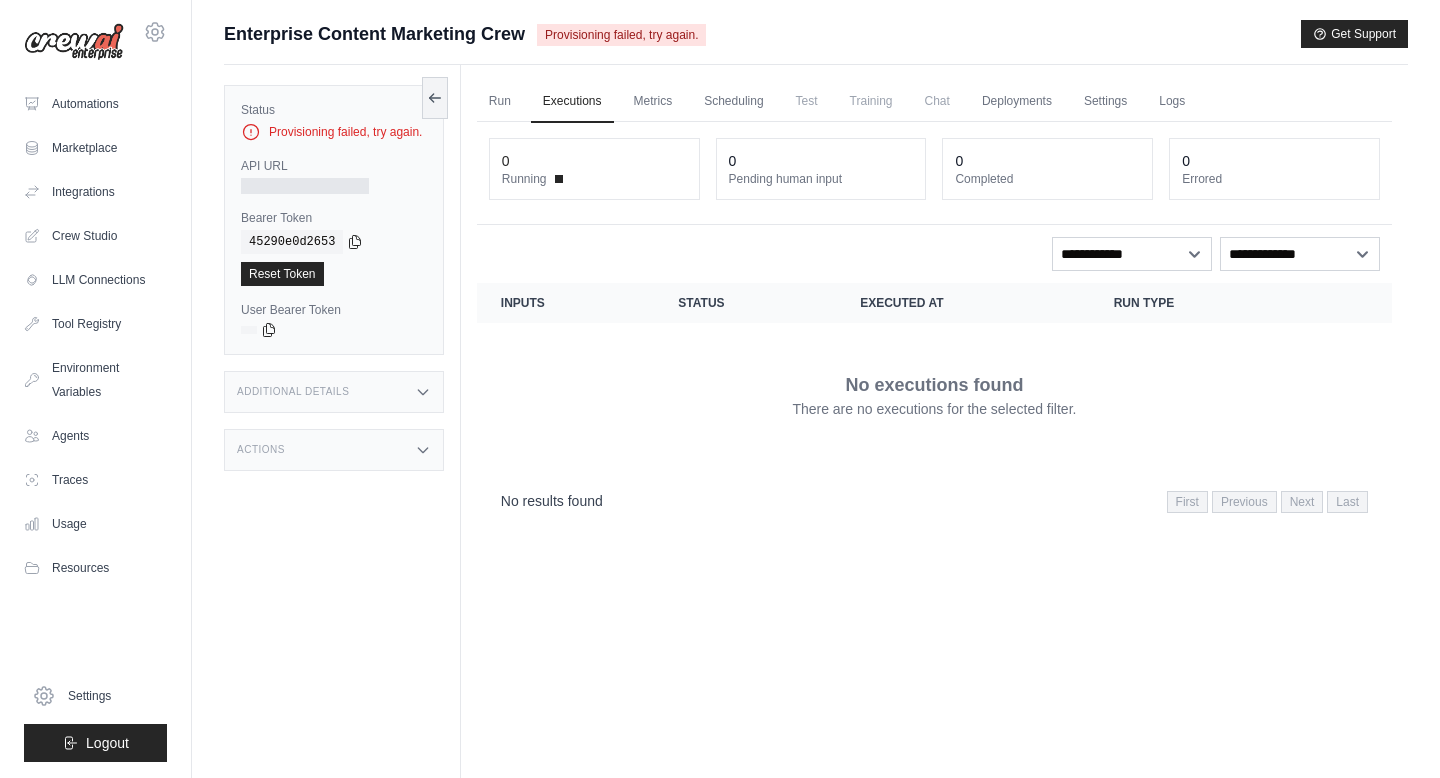 scroll, scrollTop: 0, scrollLeft: 0, axis: both 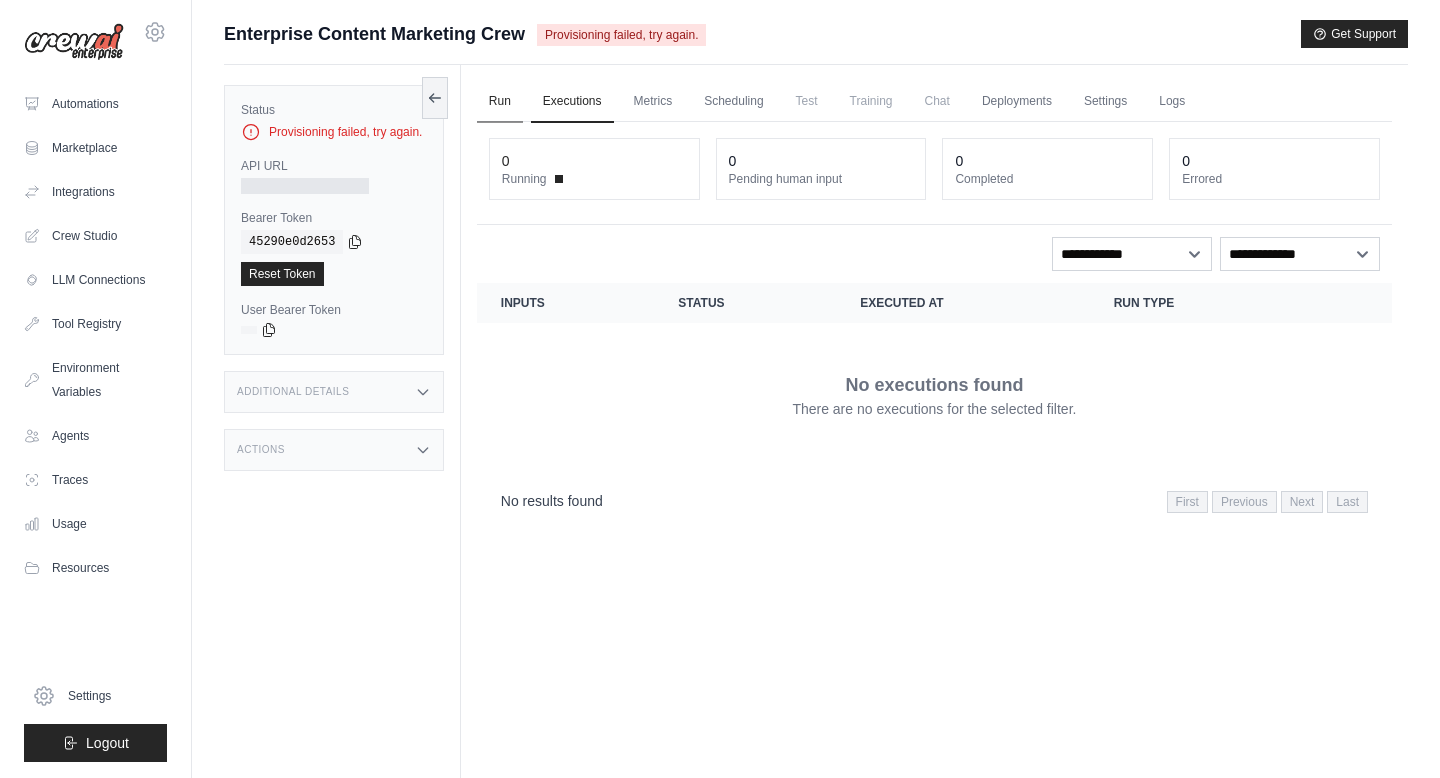 click on "Run" at bounding box center (500, 102) 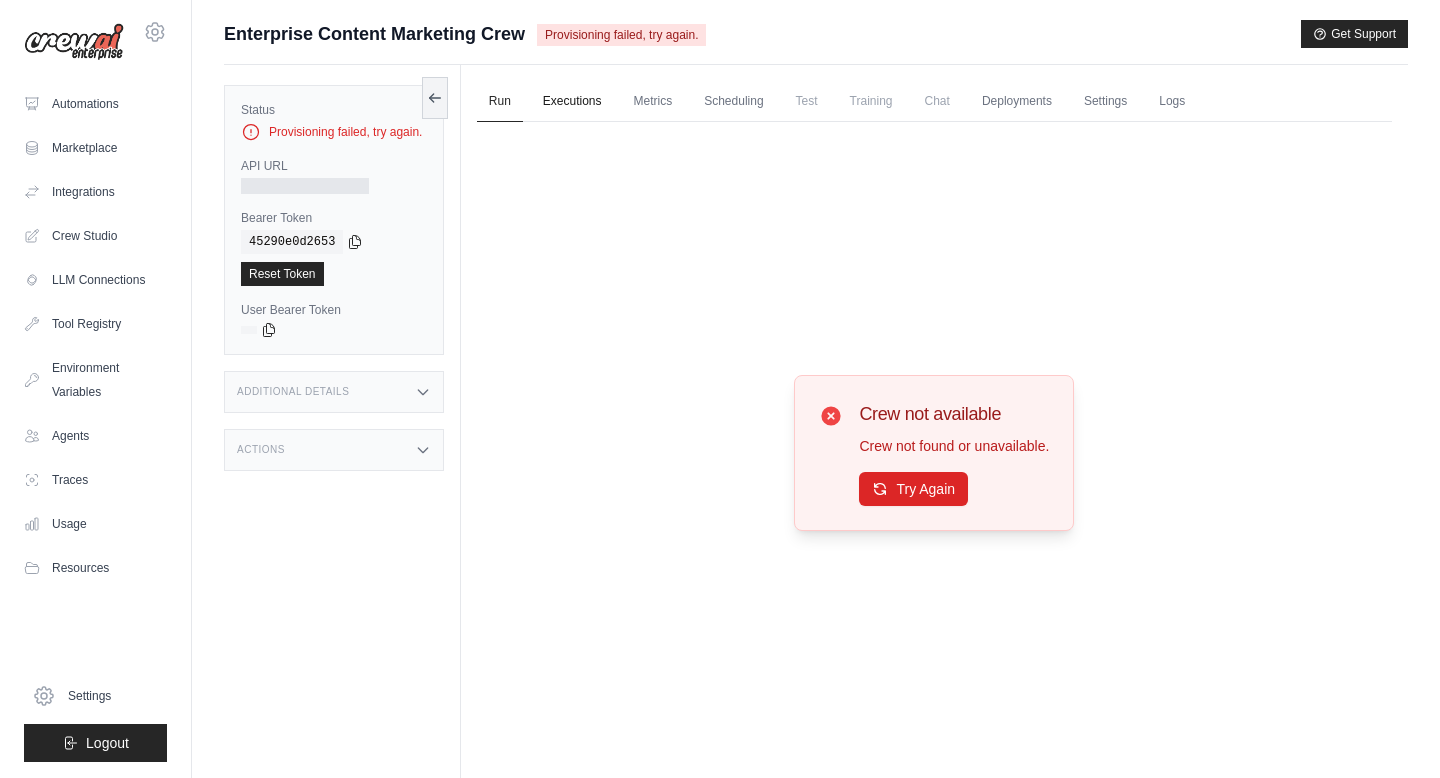 click on "Executions" at bounding box center (572, 102) 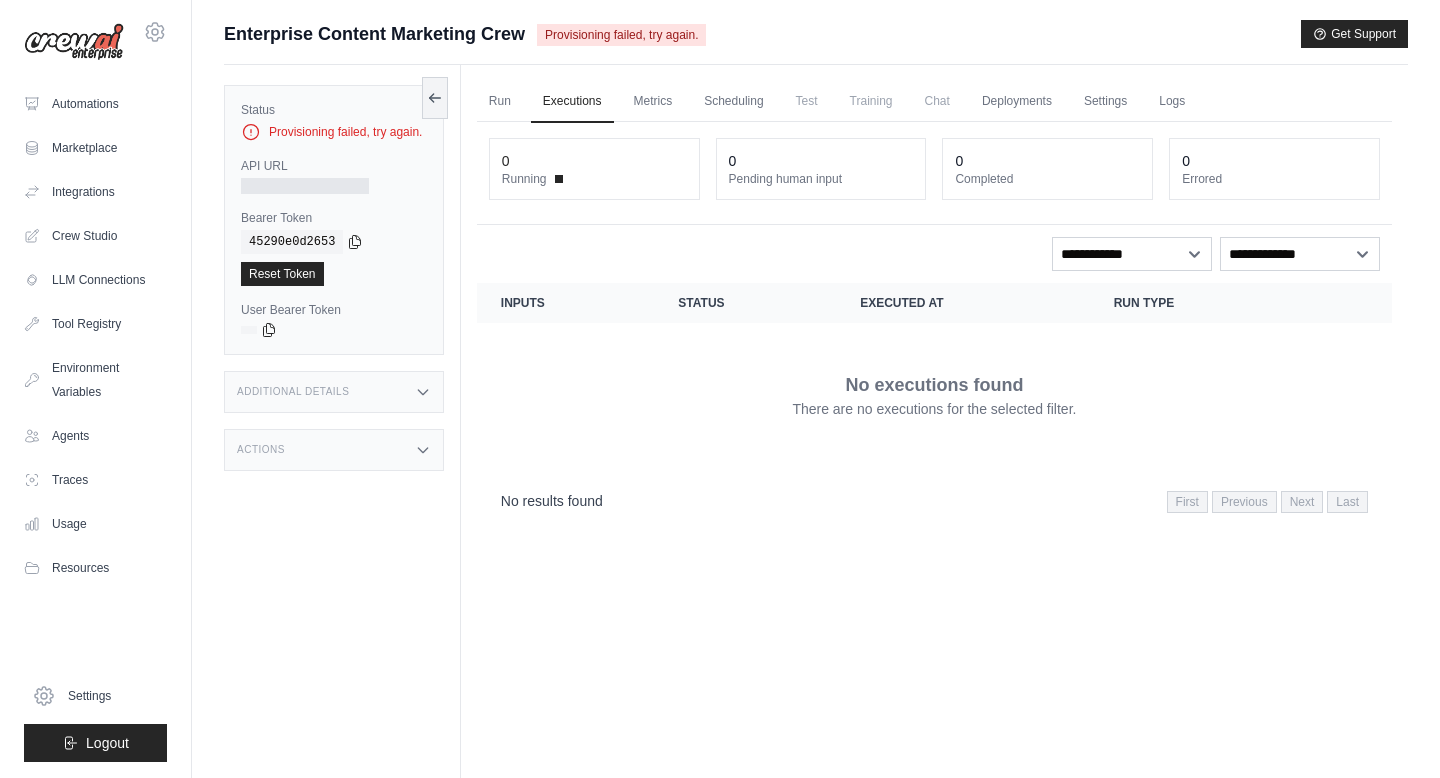 scroll, scrollTop: 0, scrollLeft: 0, axis: both 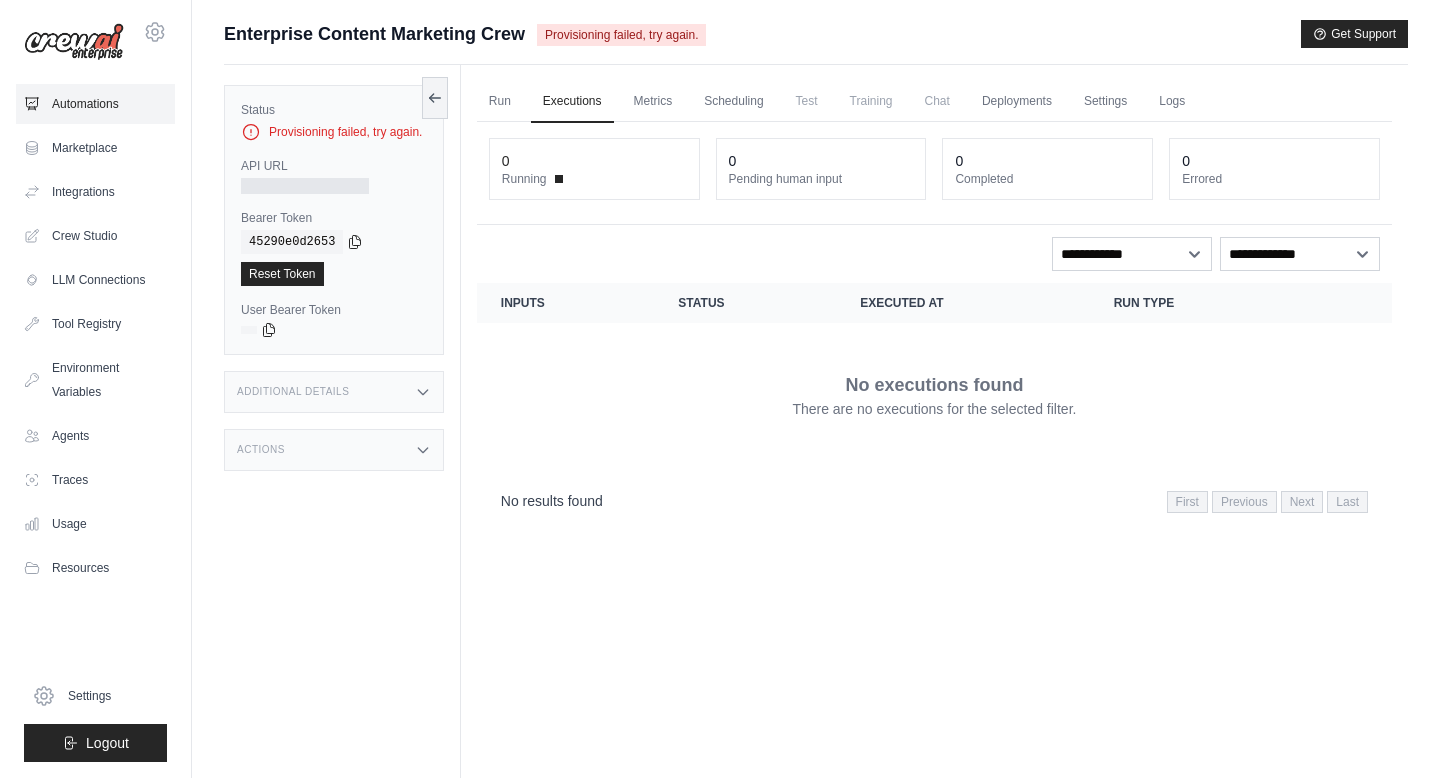 click on "Automations" at bounding box center [95, 104] 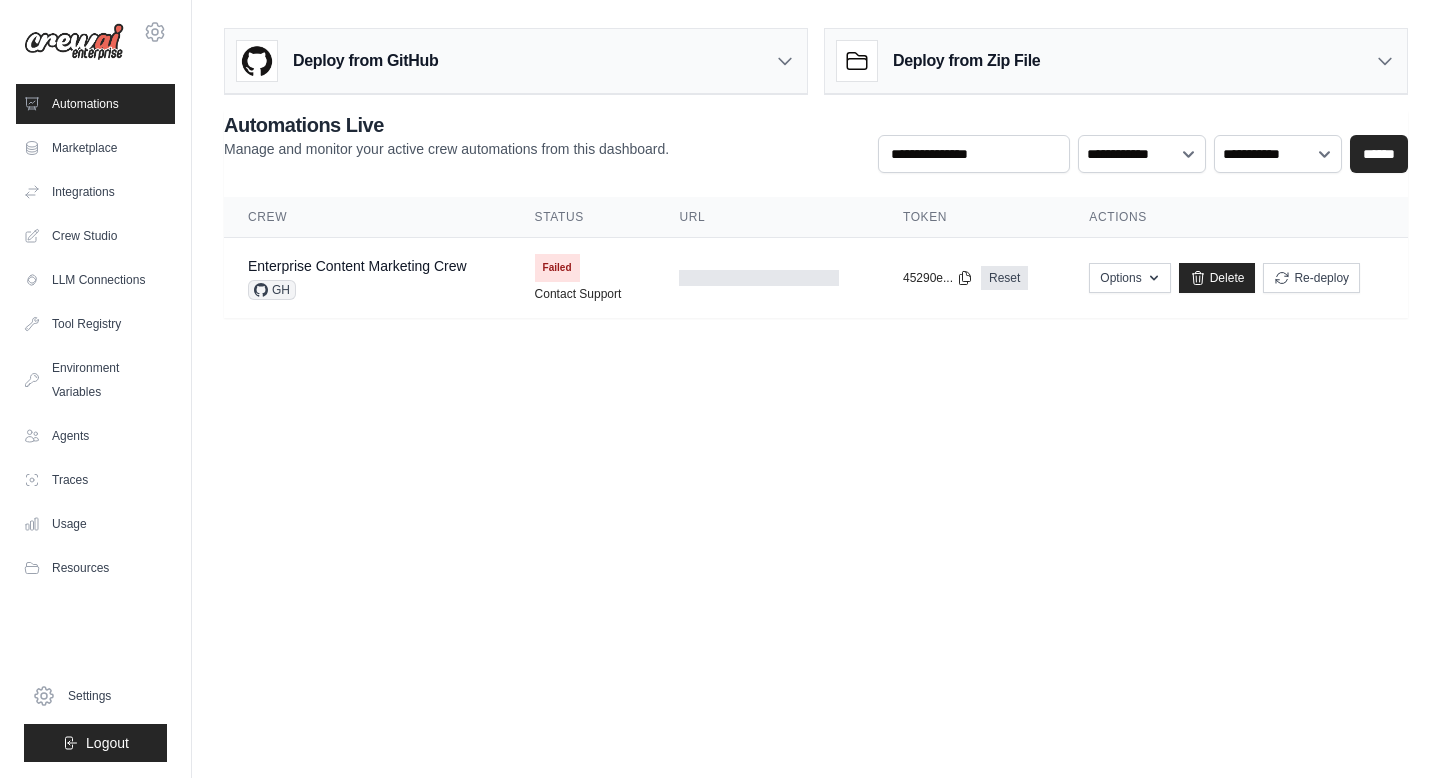 scroll, scrollTop: 0, scrollLeft: 0, axis: both 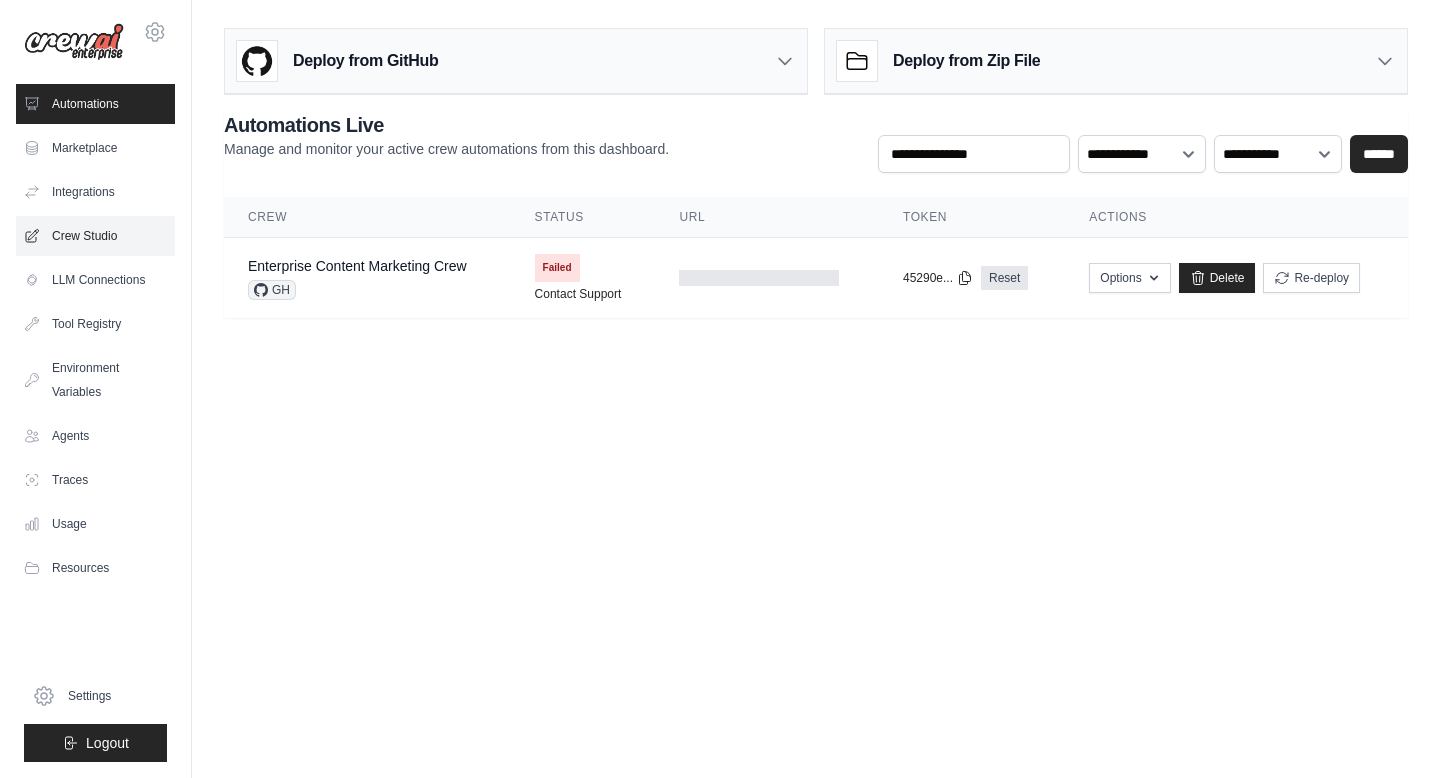 click on "Crew Studio" at bounding box center [95, 236] 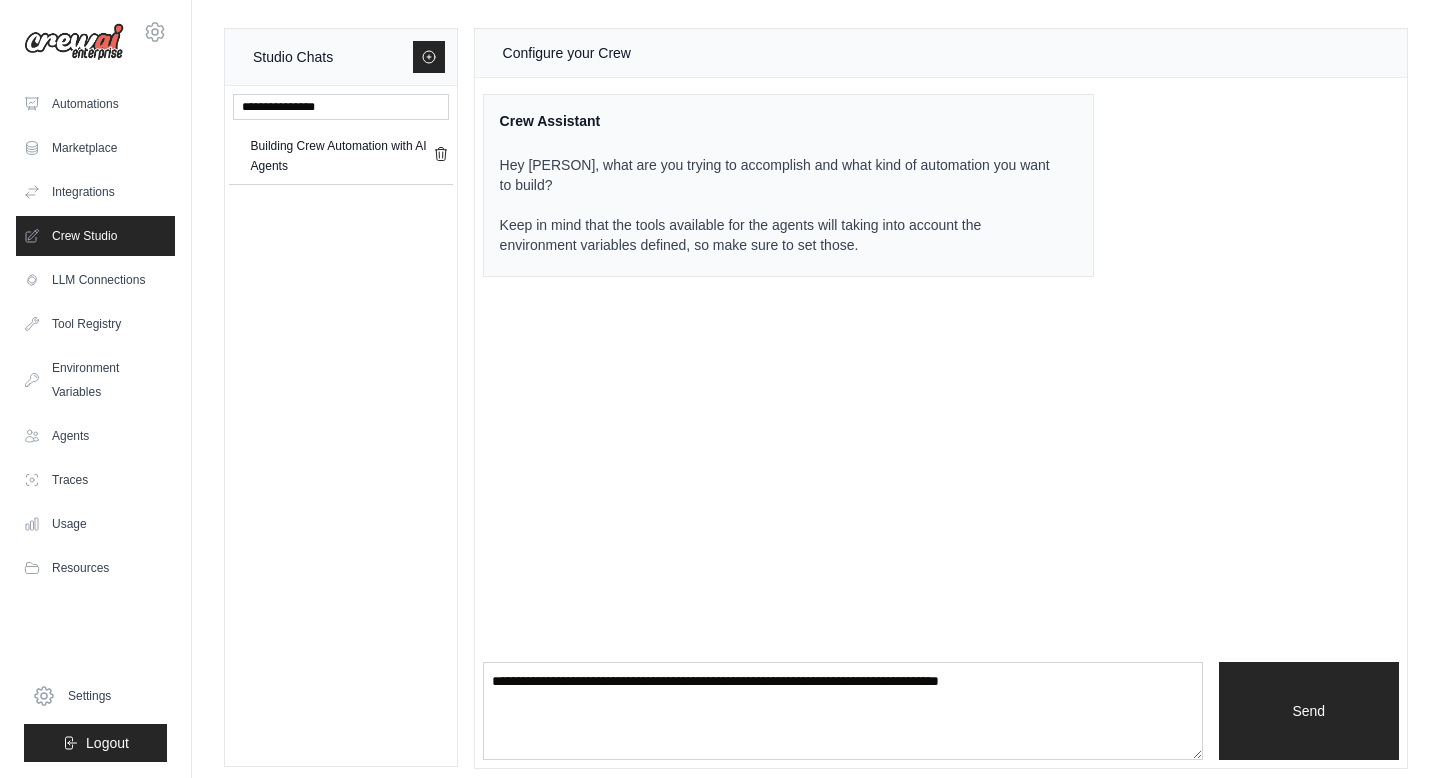scroll, scrollTop: 0, scrollLeft: 0, axis: both 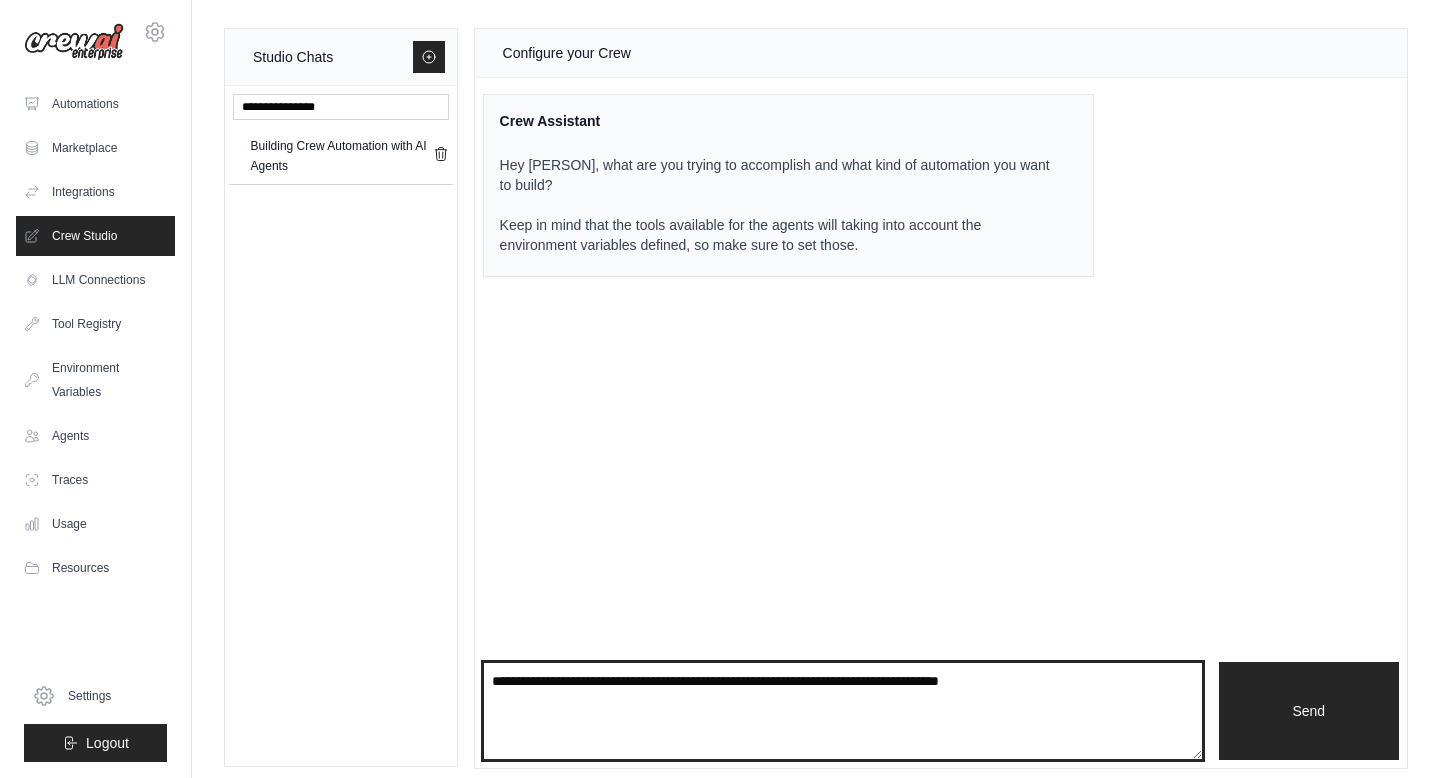 click at bounding box center [843, 711] 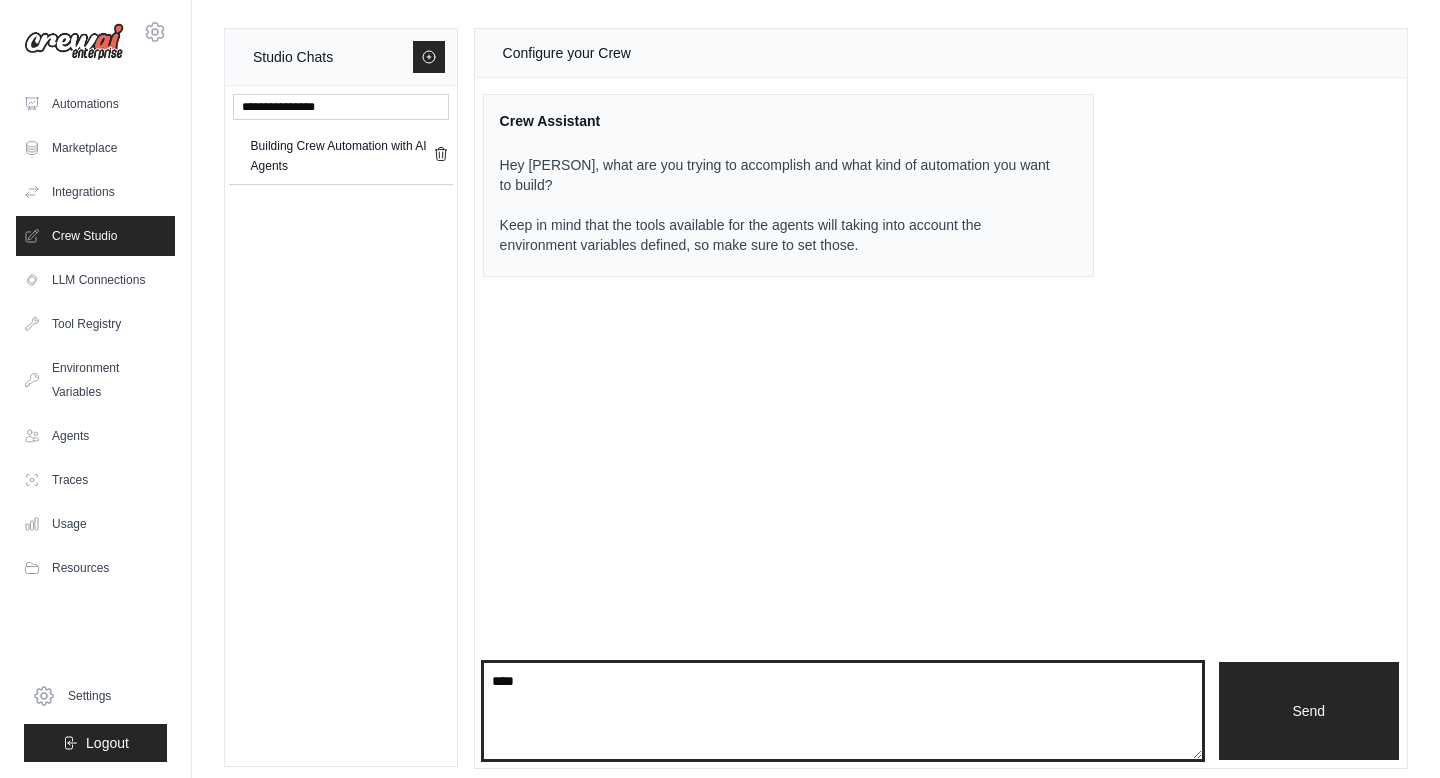 type on "*****" 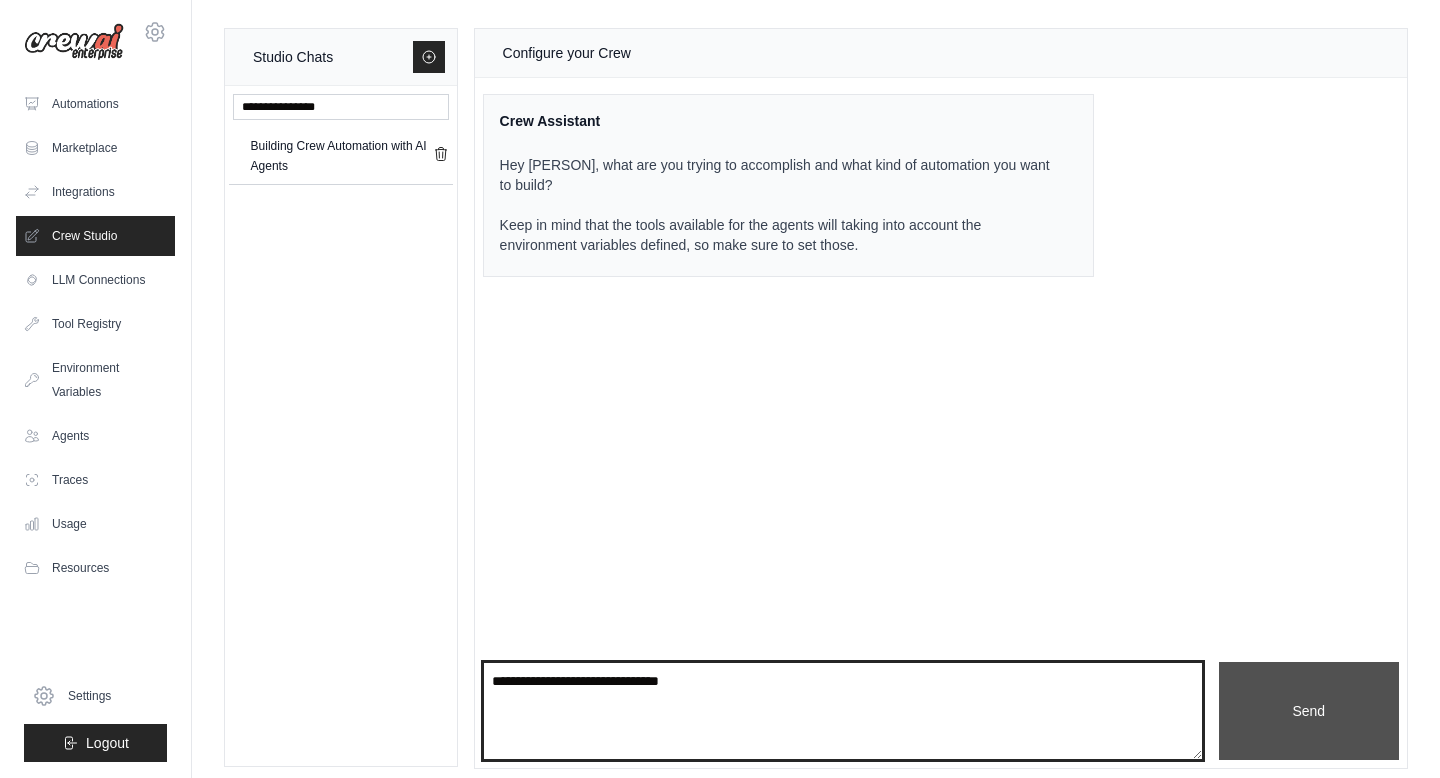 type on "**********" 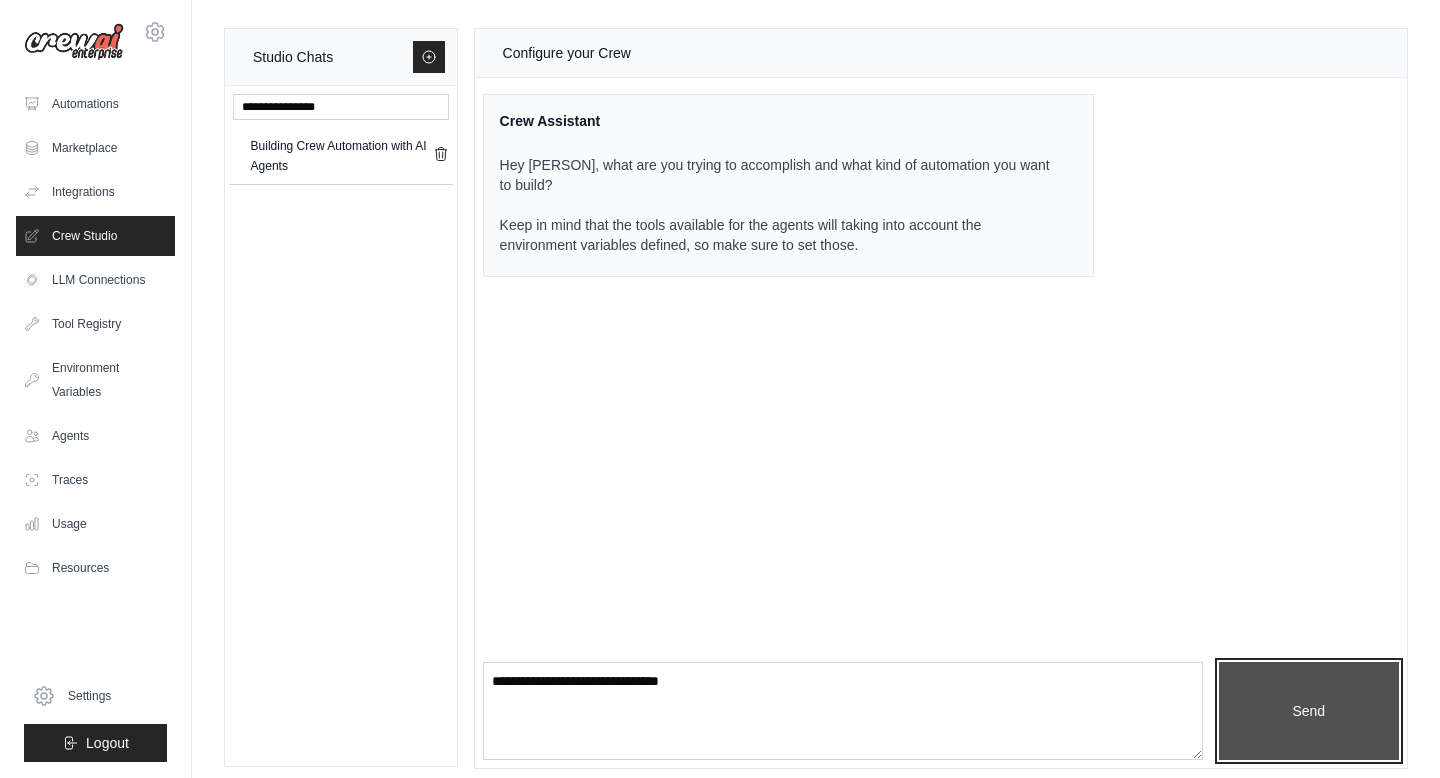 click on "Send" at bounding box center (1309, 711) 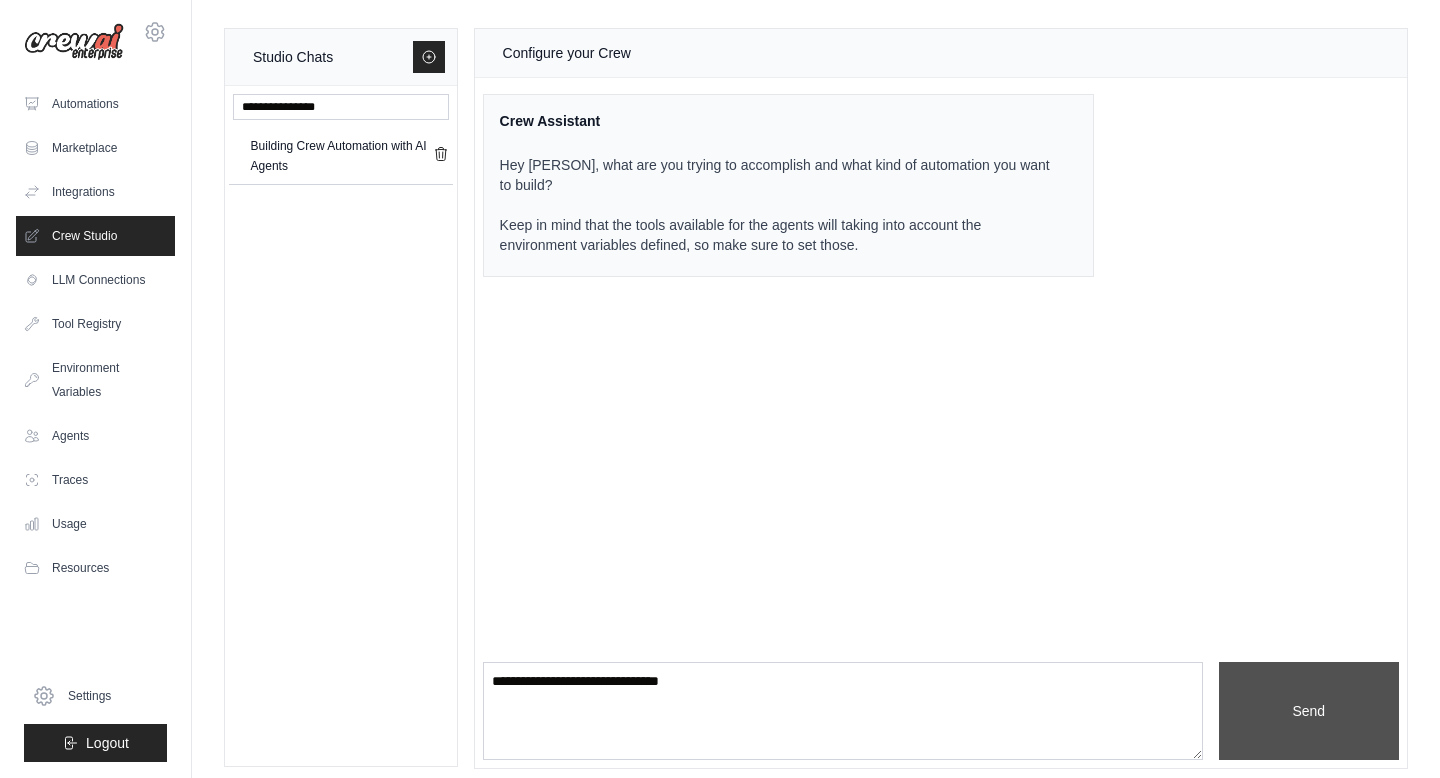 type 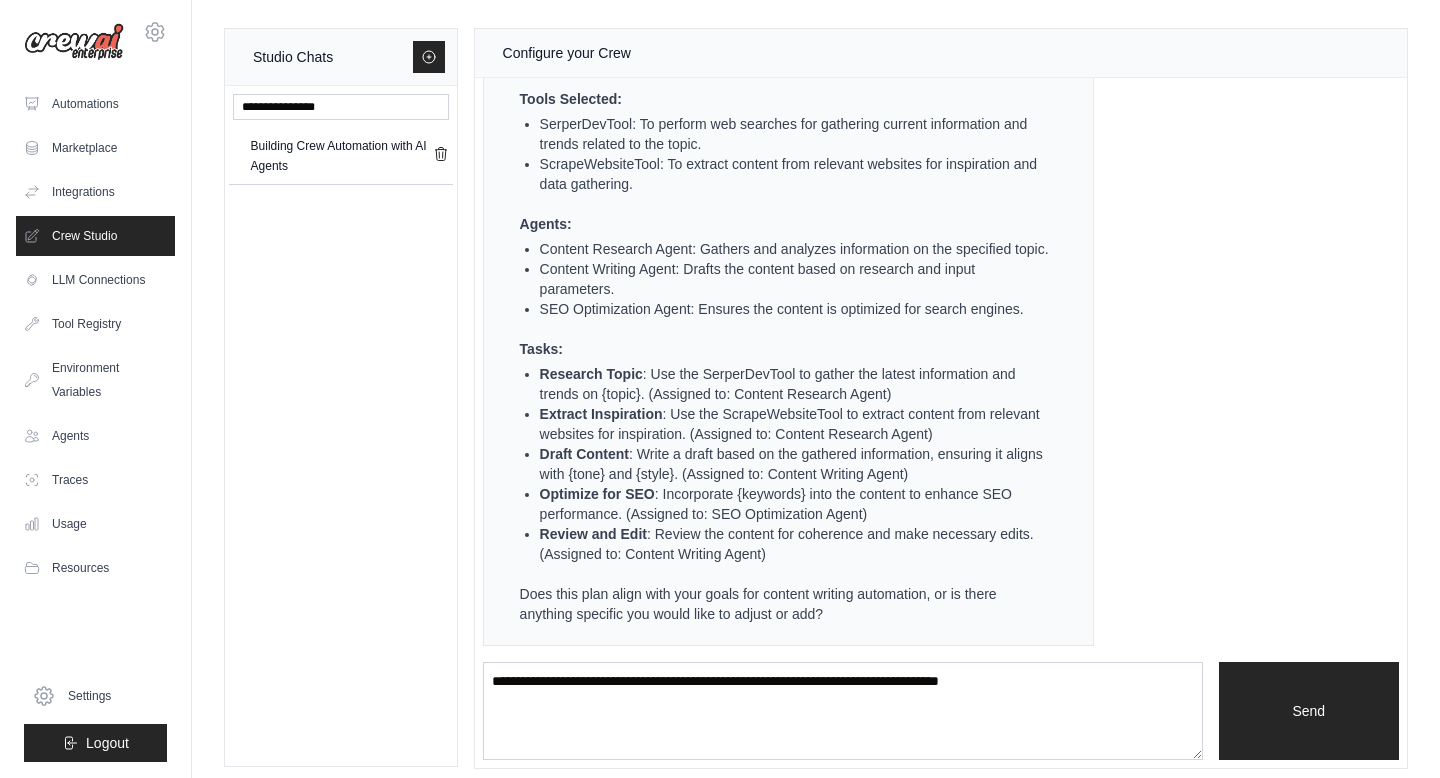 scroll, scrollTop: 586, scrollLeft: 0, axis: vertical 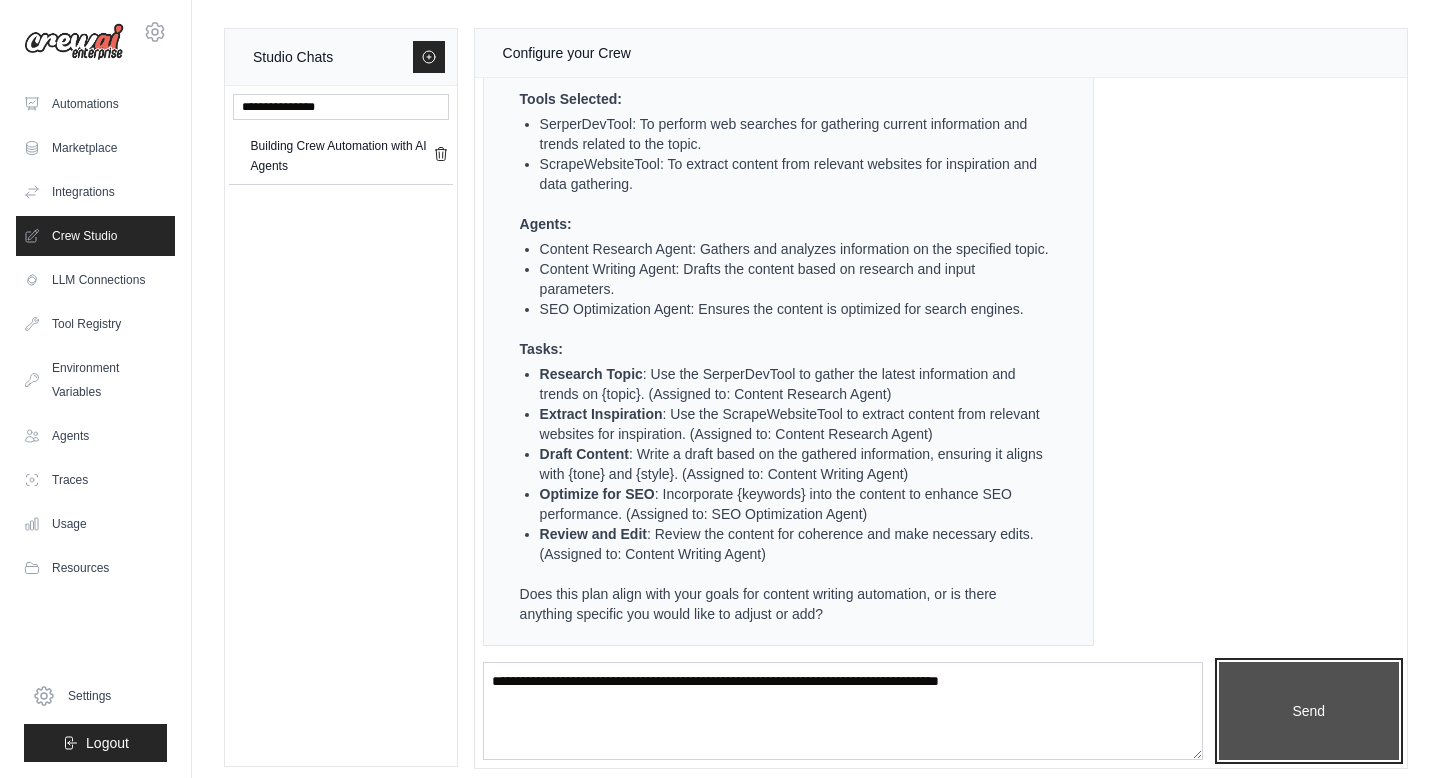 click on "Send" at bounding box center [1309, 711] 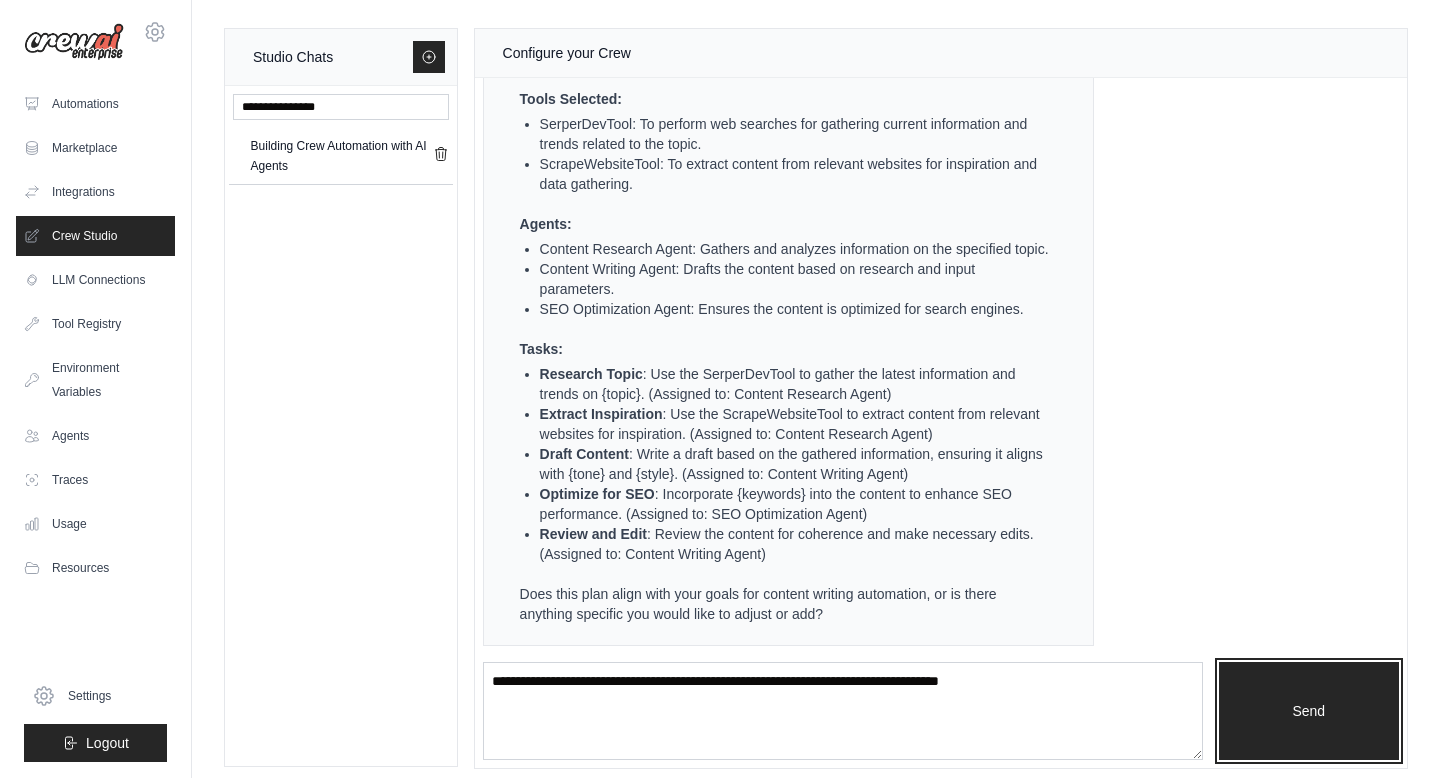 scroll, scrollTop: 11, scrollLeft: 0, axis: vertical 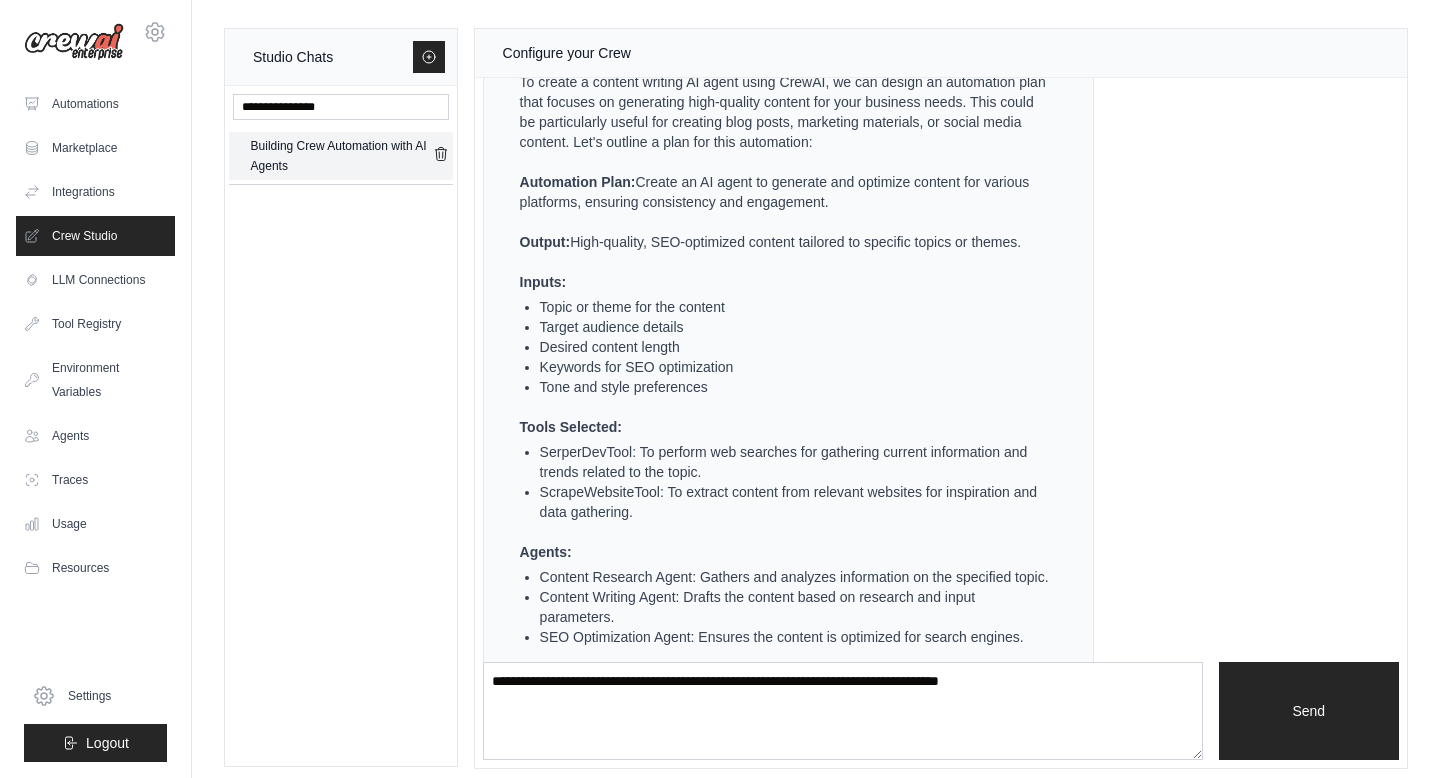 click on "Building Crew Automation with AI Agents" at bounding box center (342, 156) 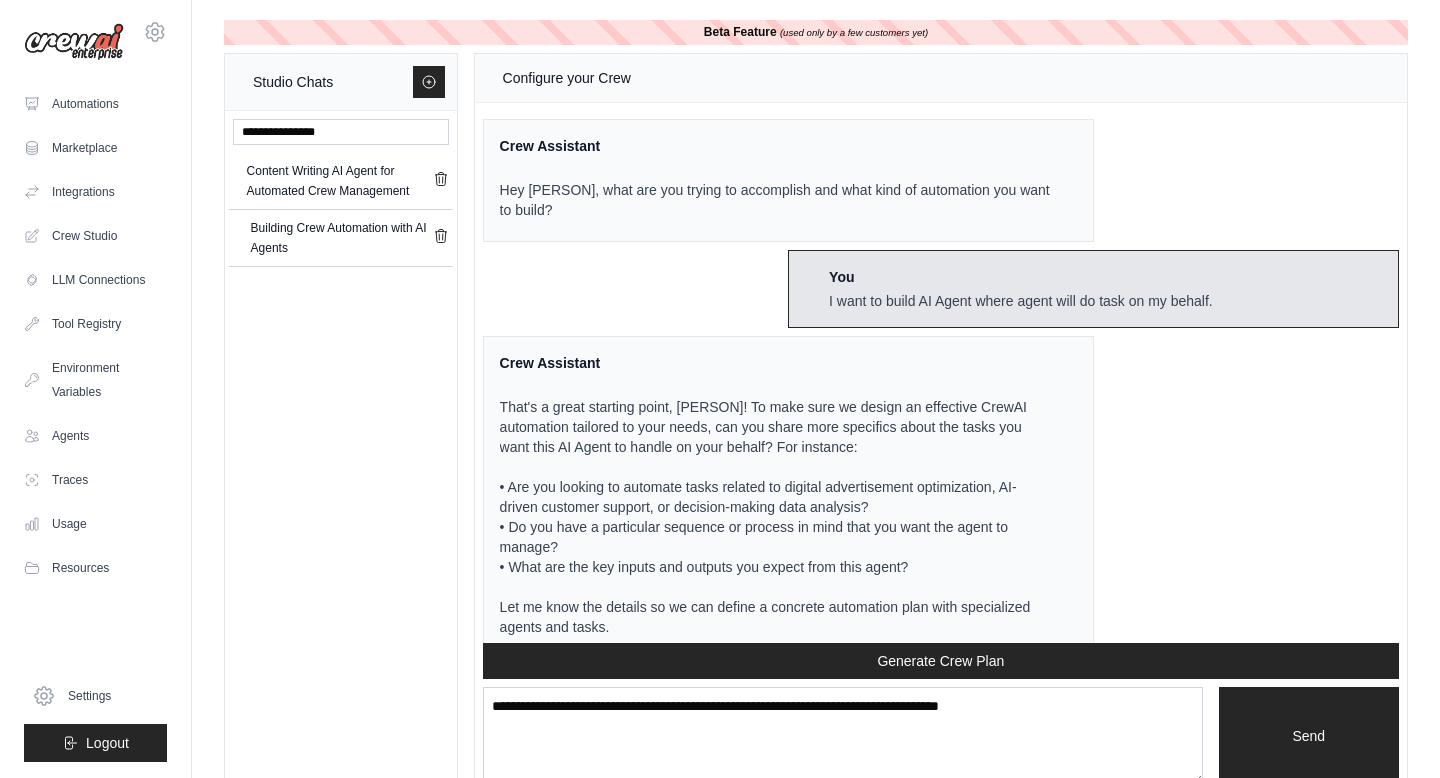 scroll, scrollTop: 2999, scrollLeft: 0, axis: vertical 